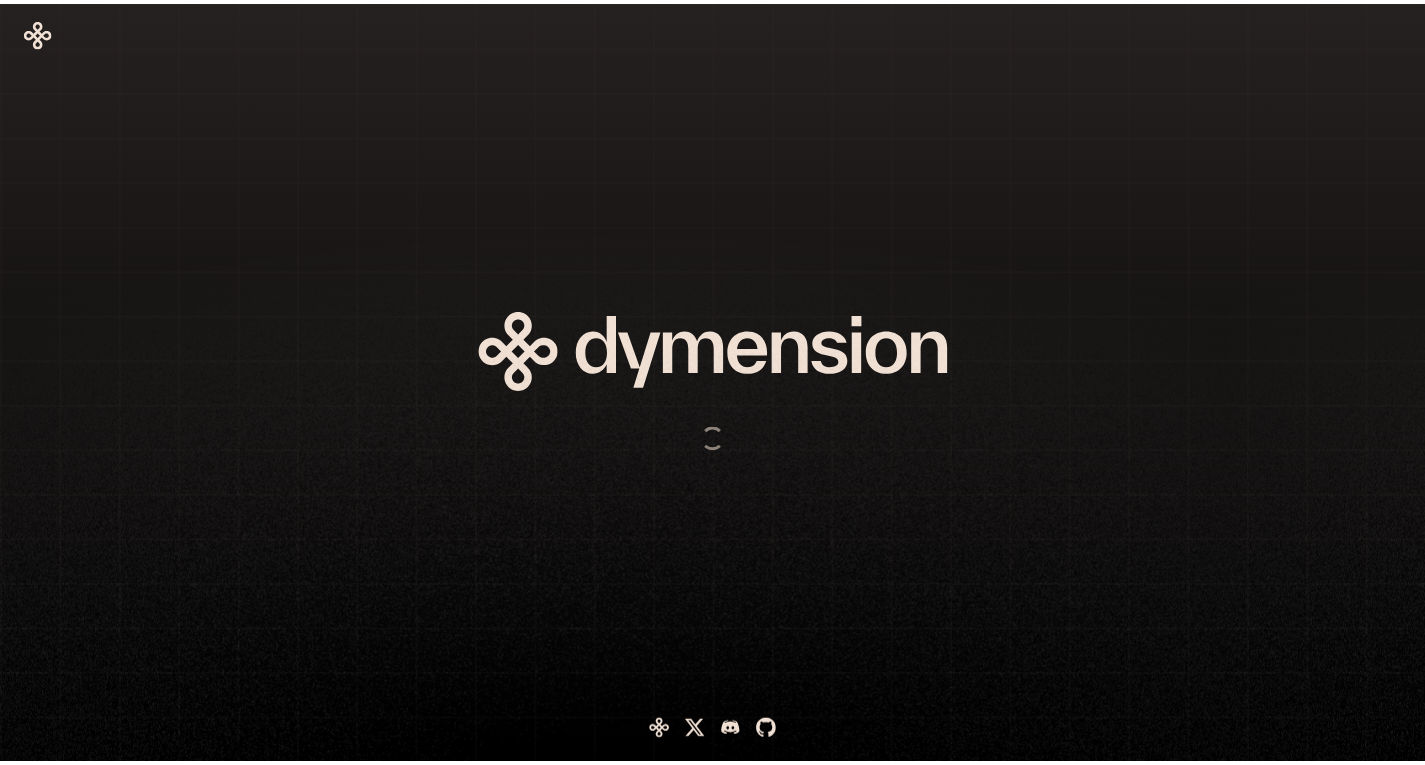 scroll, scrollTop: 0, scrollLeft: 0, axis: both 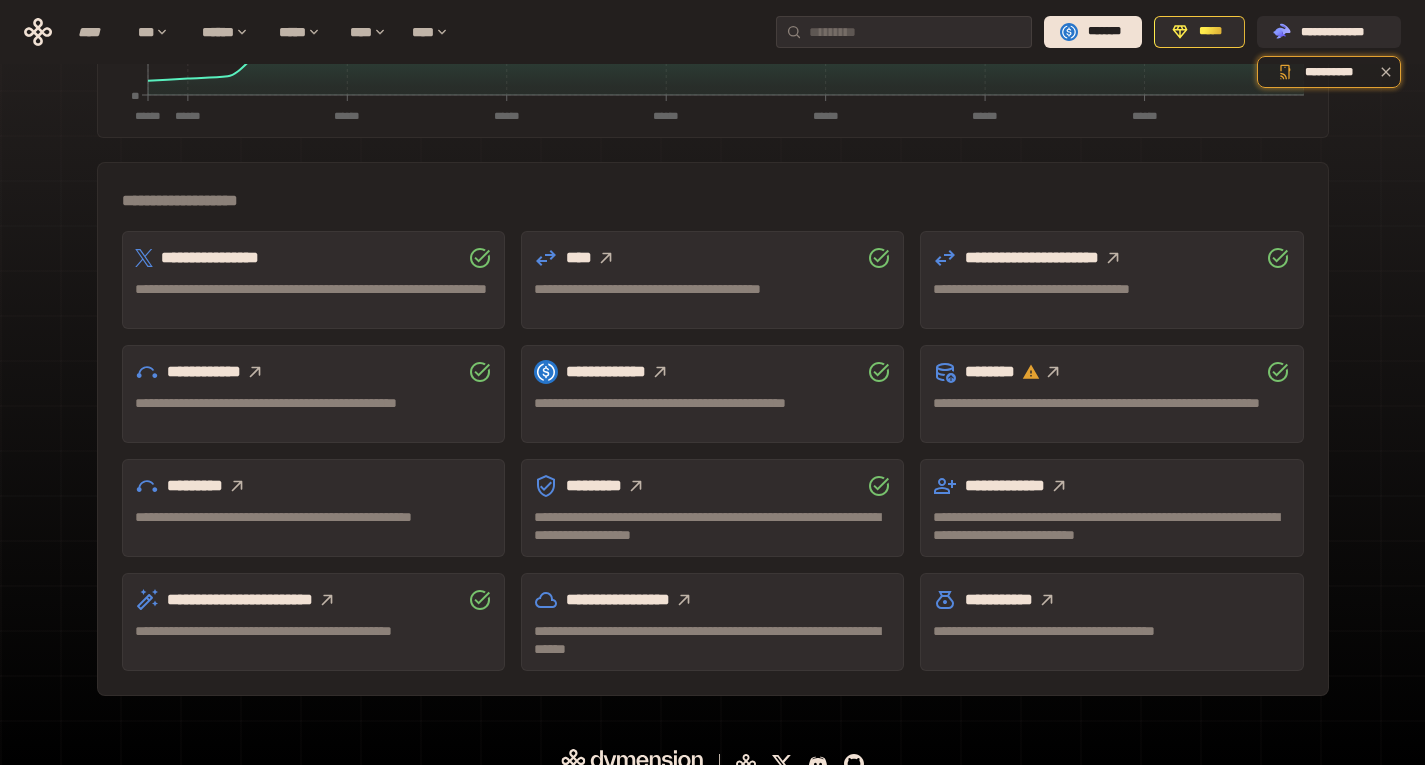 click 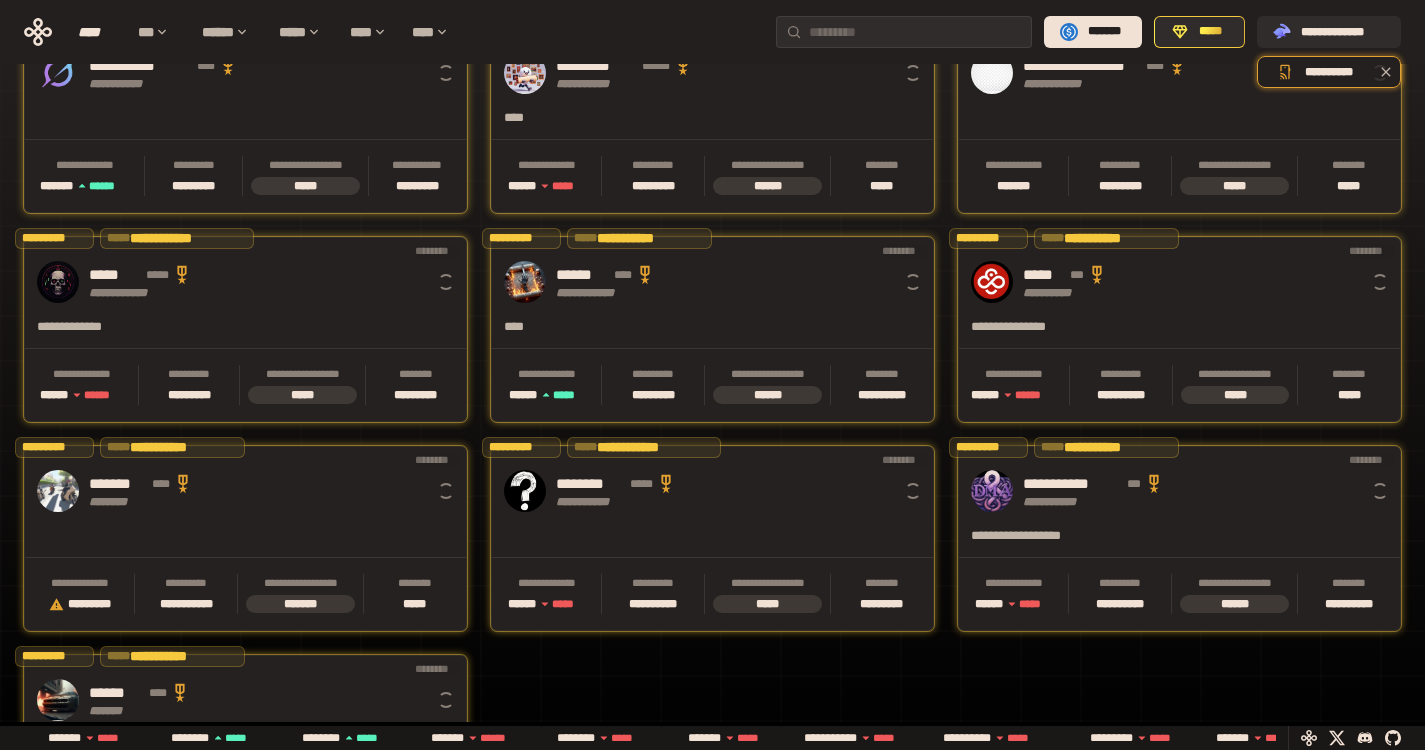 scroll, scrollTop: 0, scrollLeft: 16, axis: horizontal 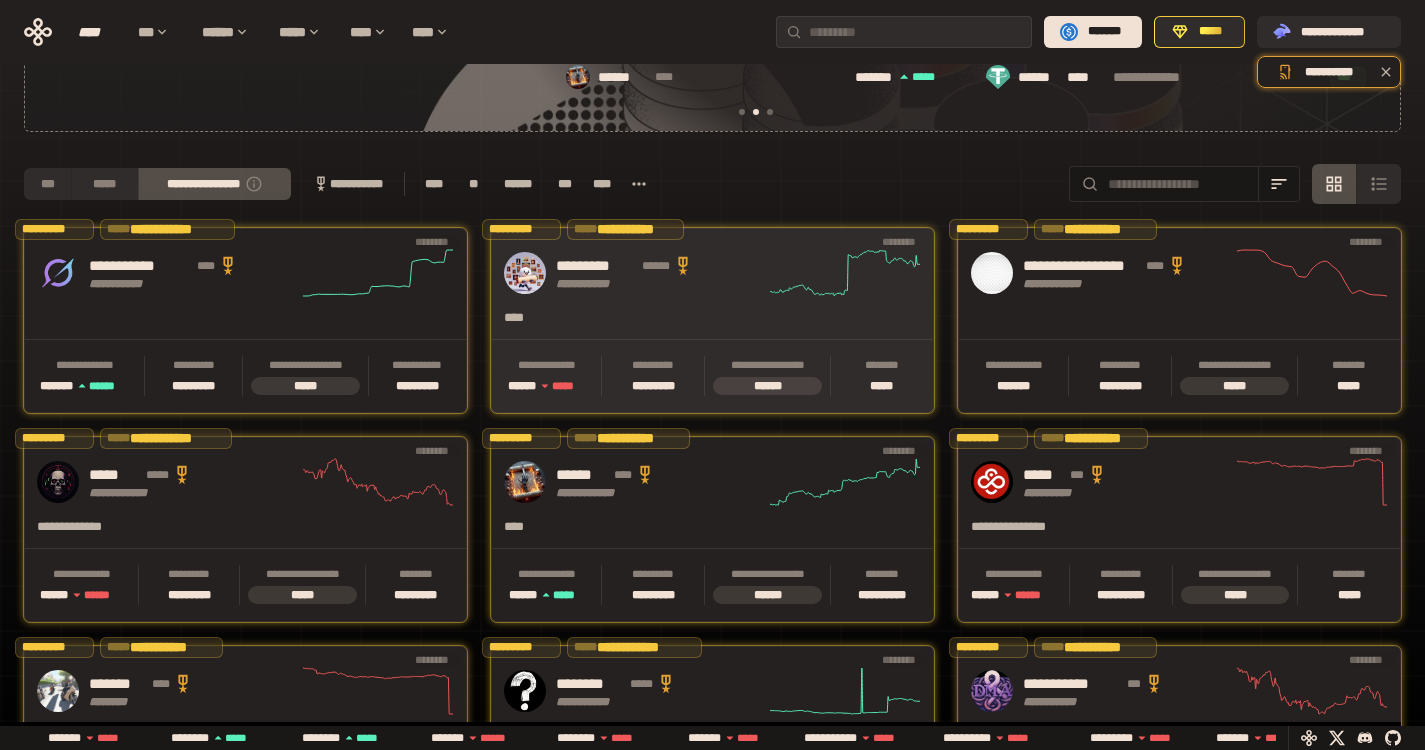 click on "****" at bounding box center [652, 324] 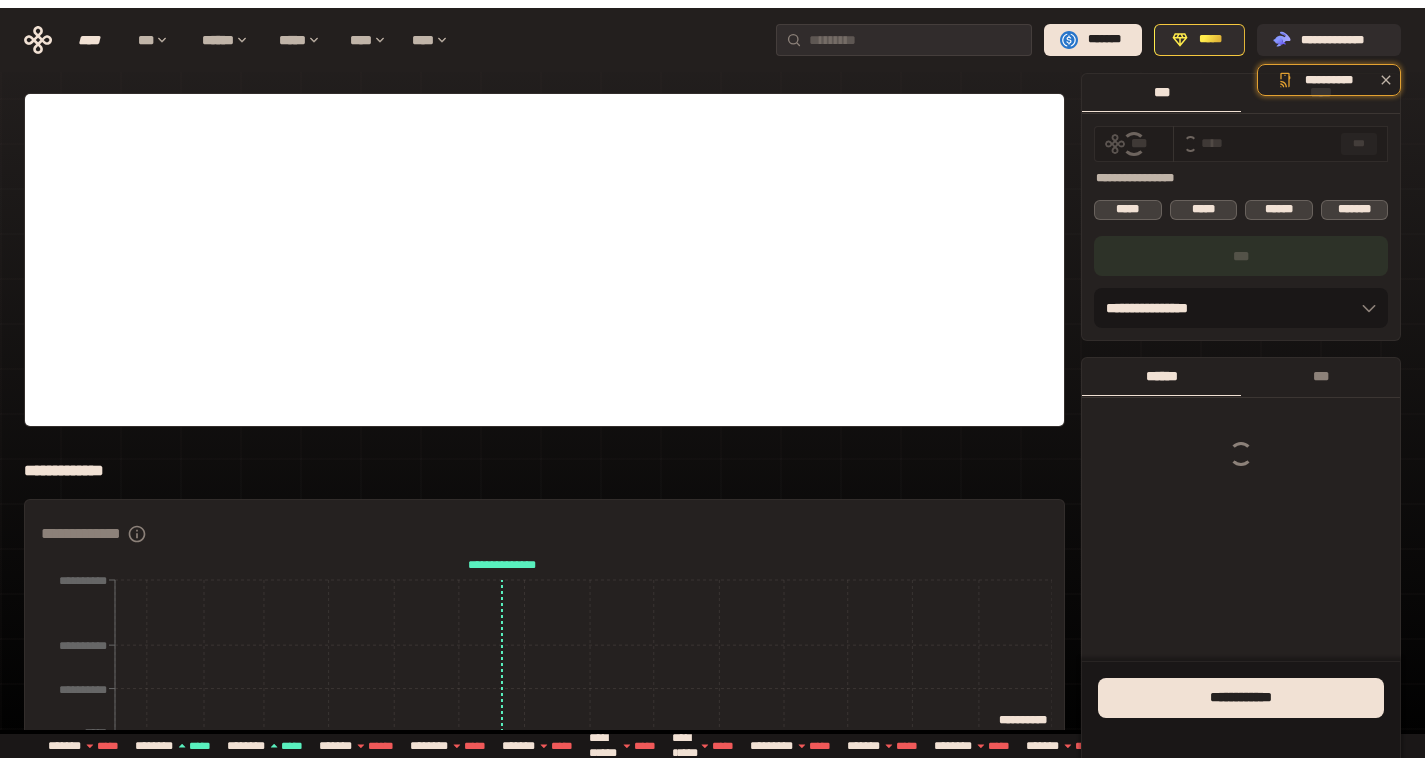 scroll, scrollTop: 0, scrollLeft: 0, axis: both 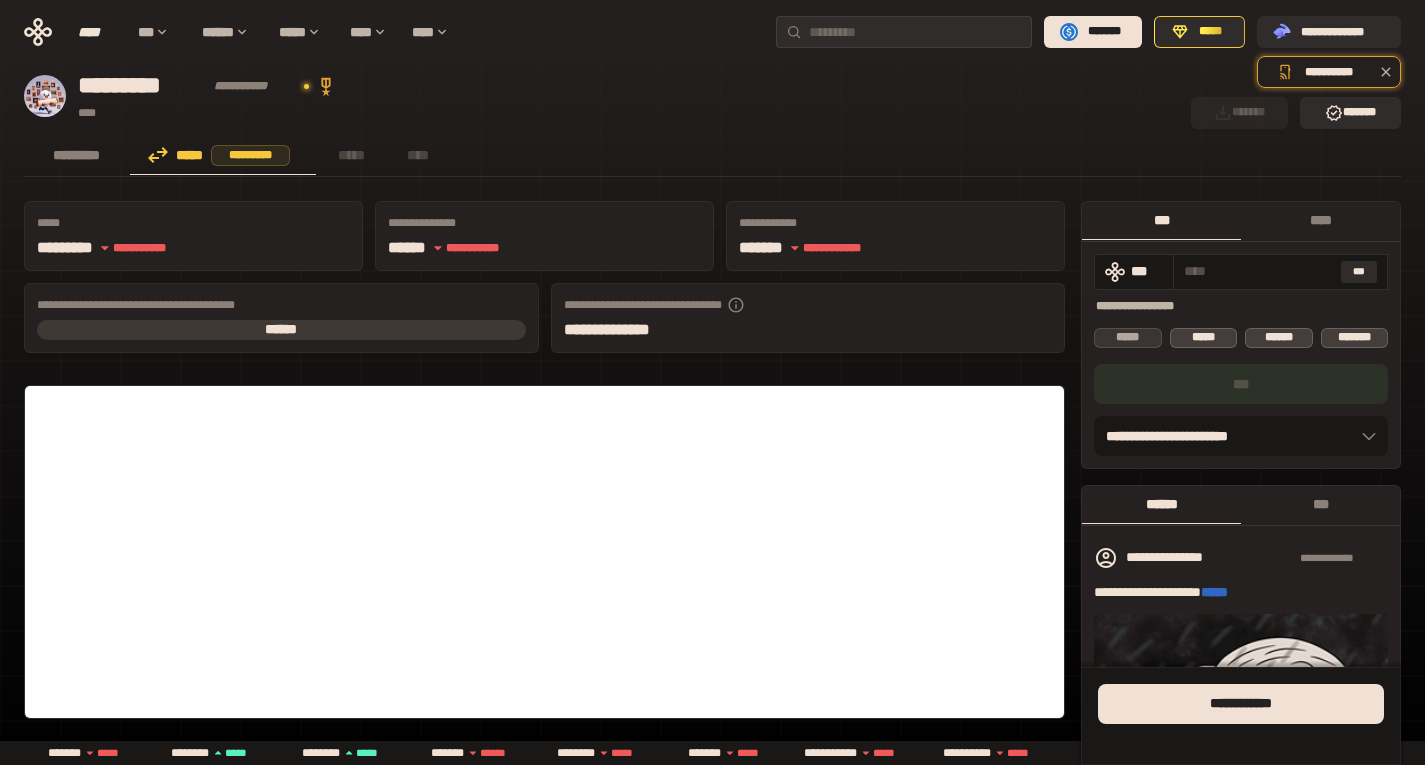 click on "*****" at bounding box center (1128, 338) 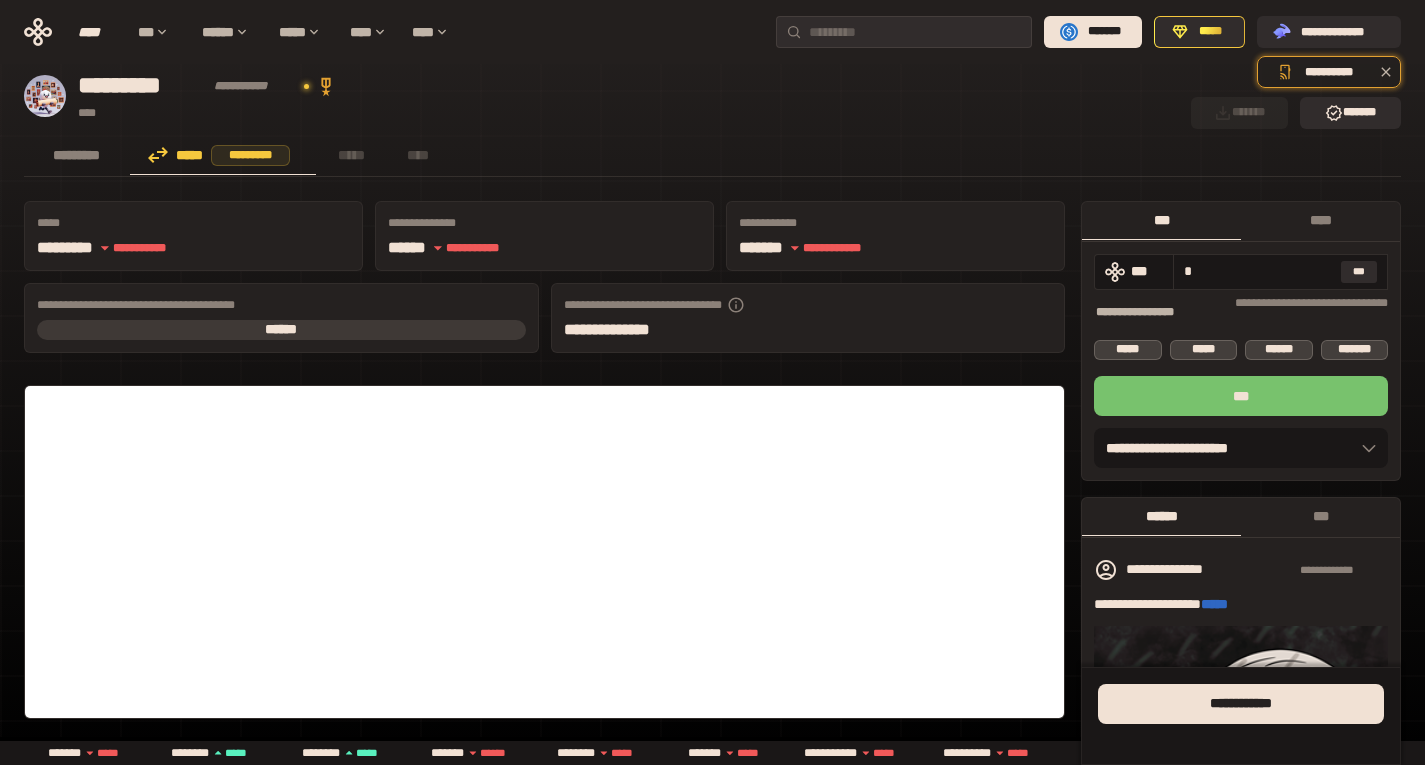 click on "***" at bounding box center (1241, 396) 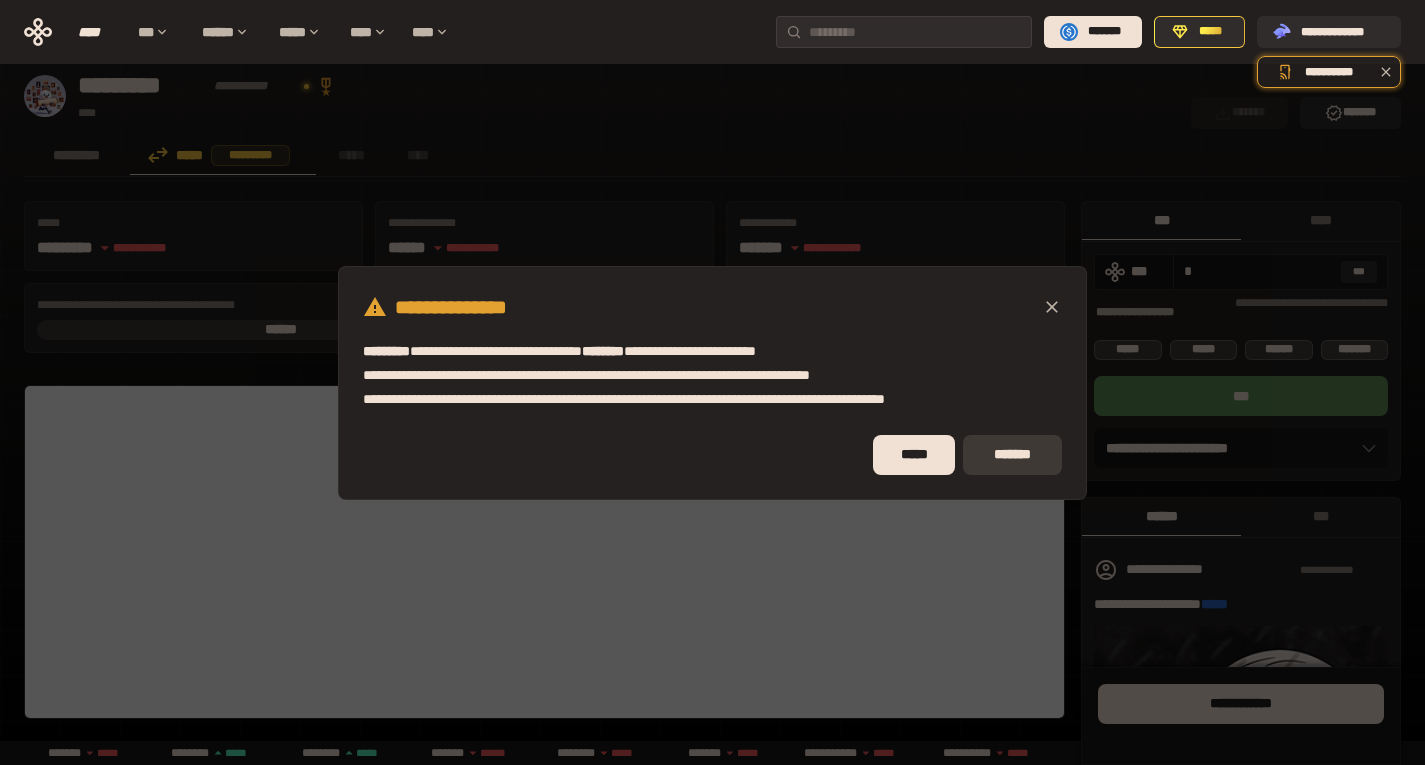 click on "*******" at bounding box center (1012, 455) 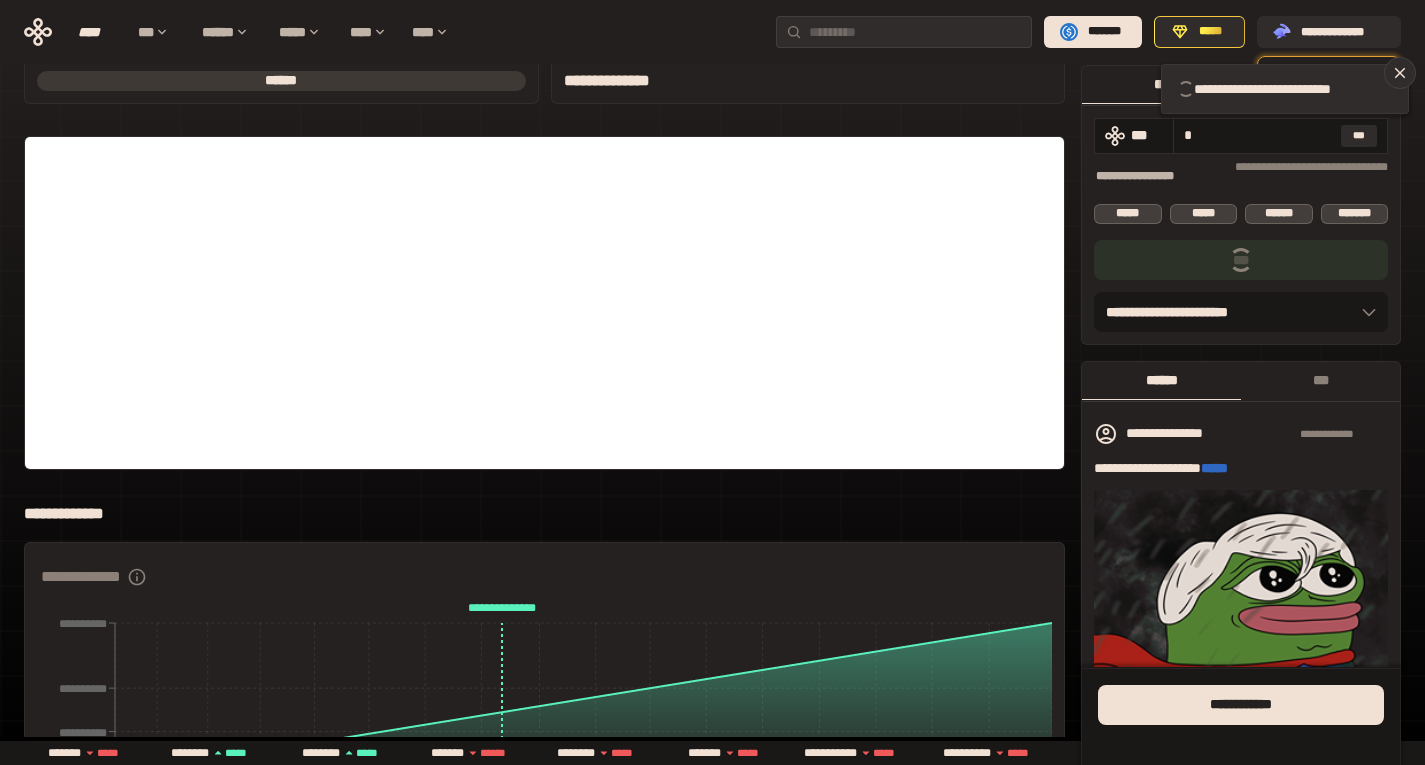scroll, scrollTop: 300, scrollLeft: 0, axis: vertical 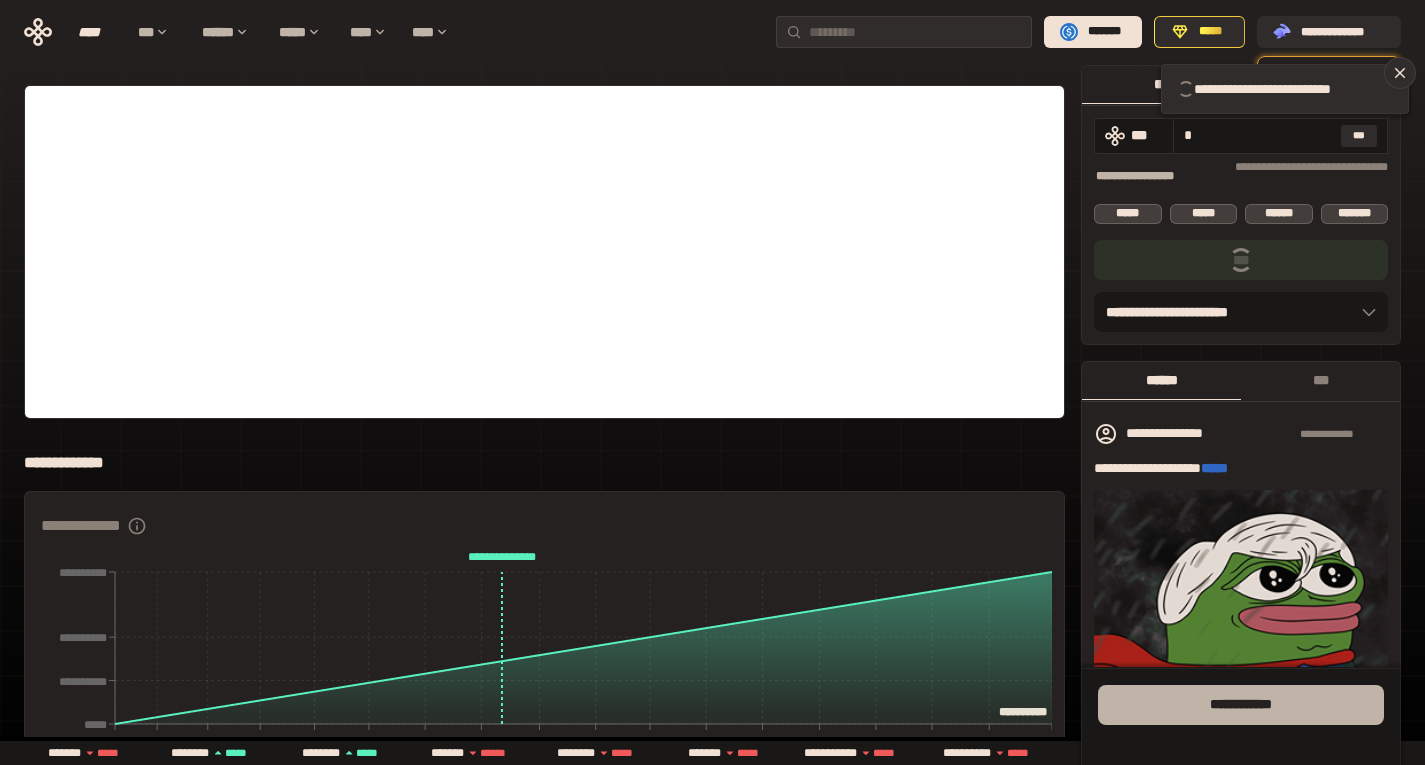 click on "**** *******" at bounding box center [1241, 704] 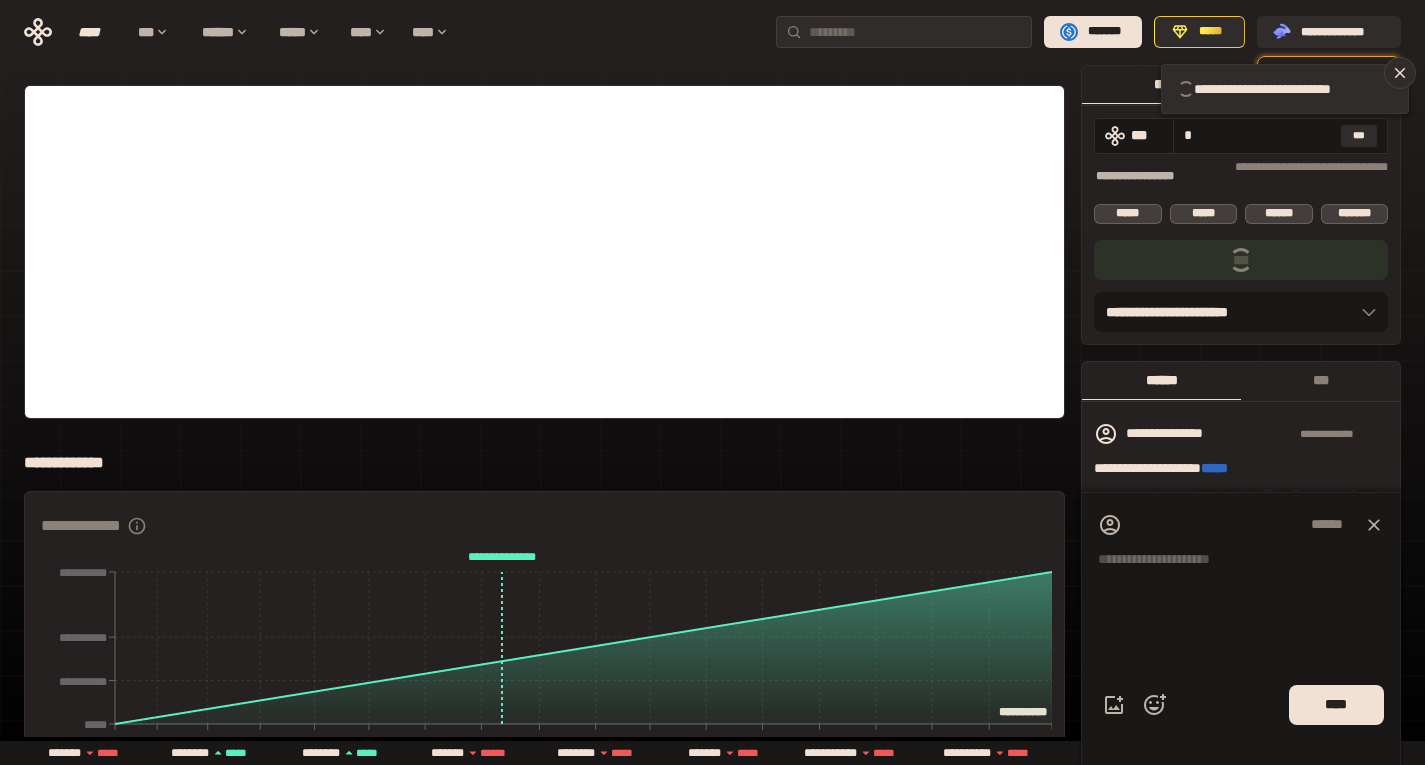 click at bounding box center (1241, 608) 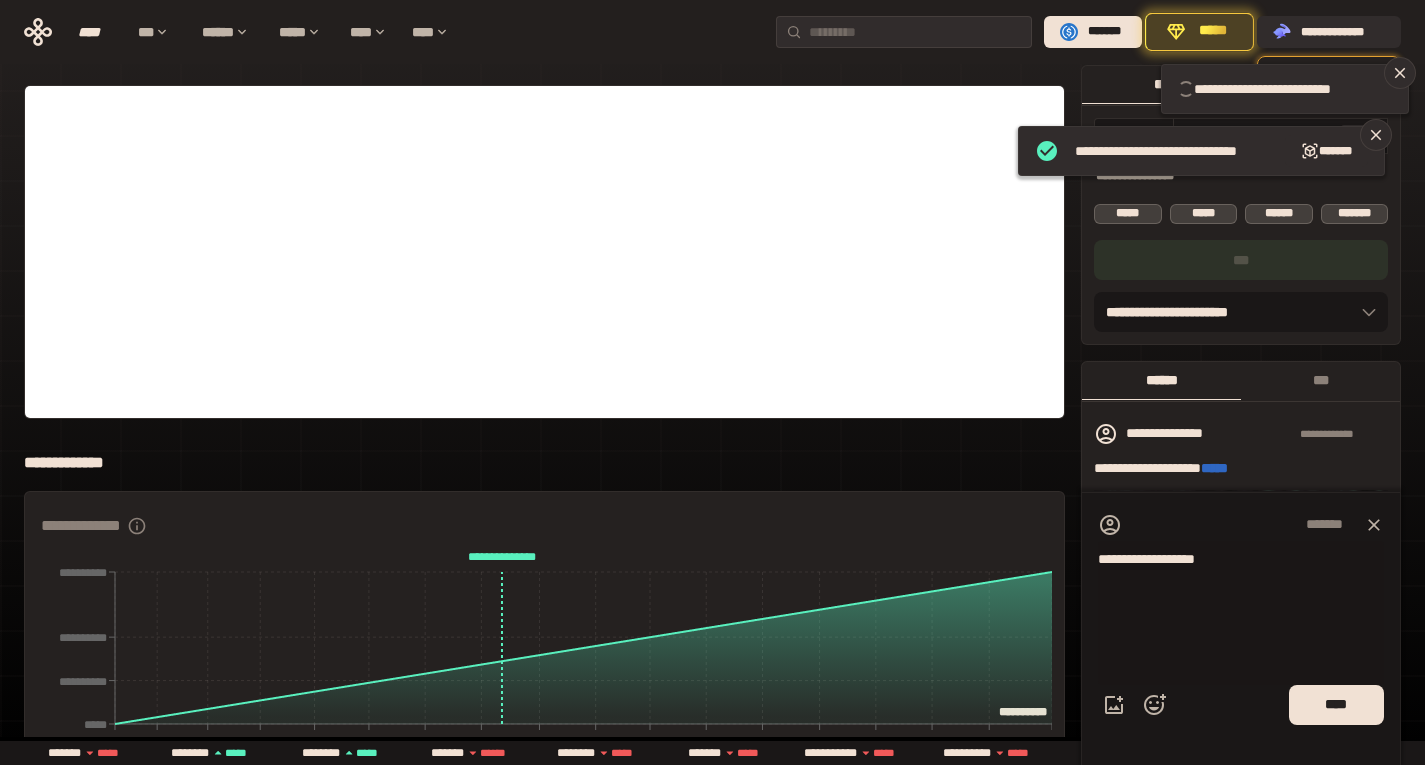 type on "**********" 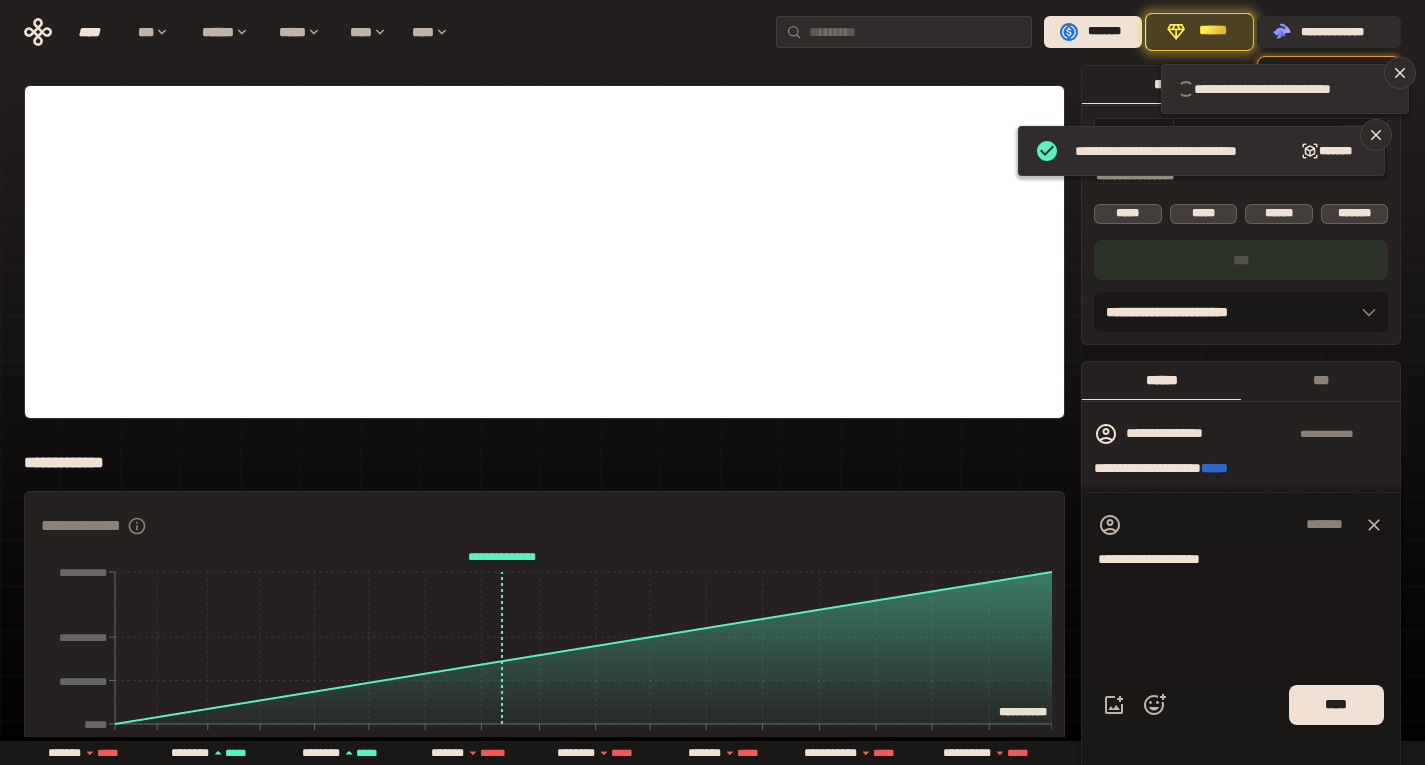 type 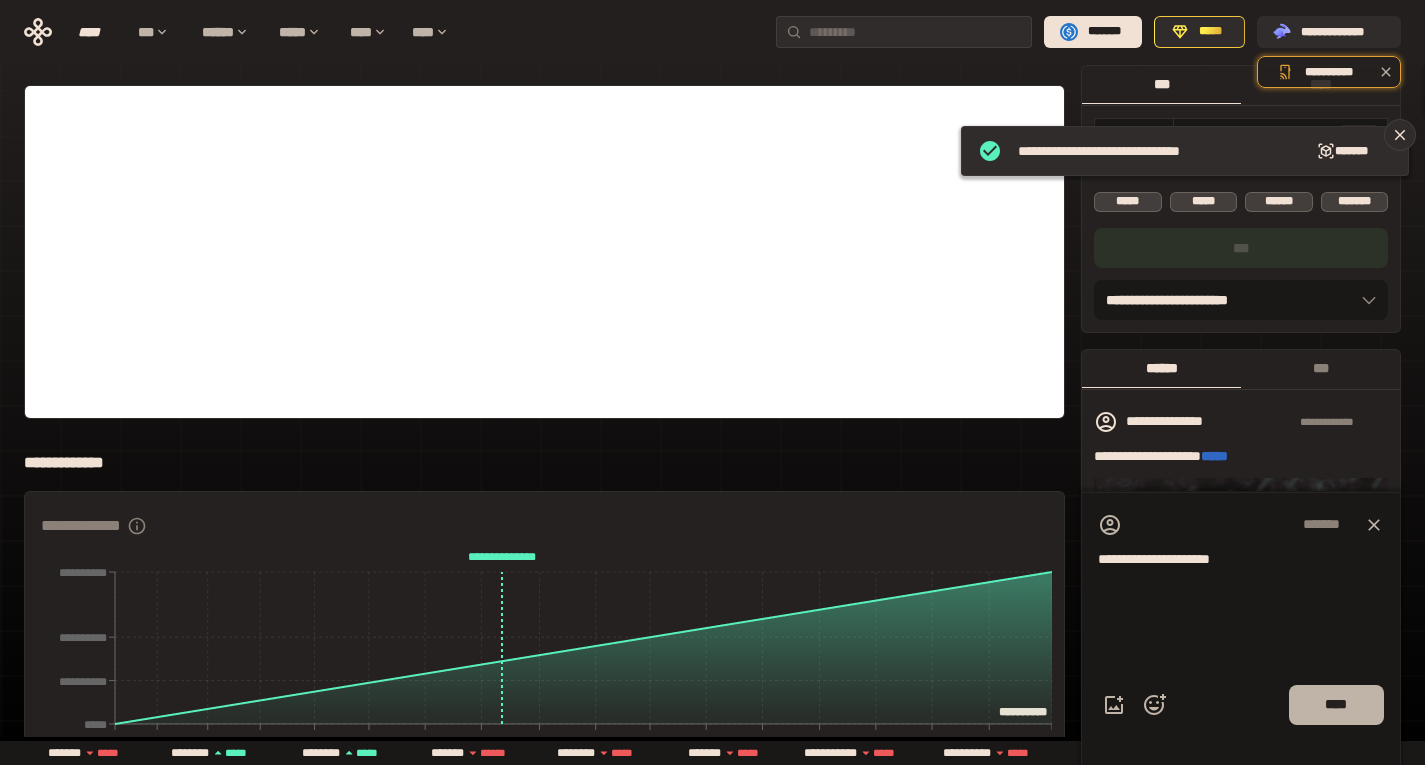 type on "**********" 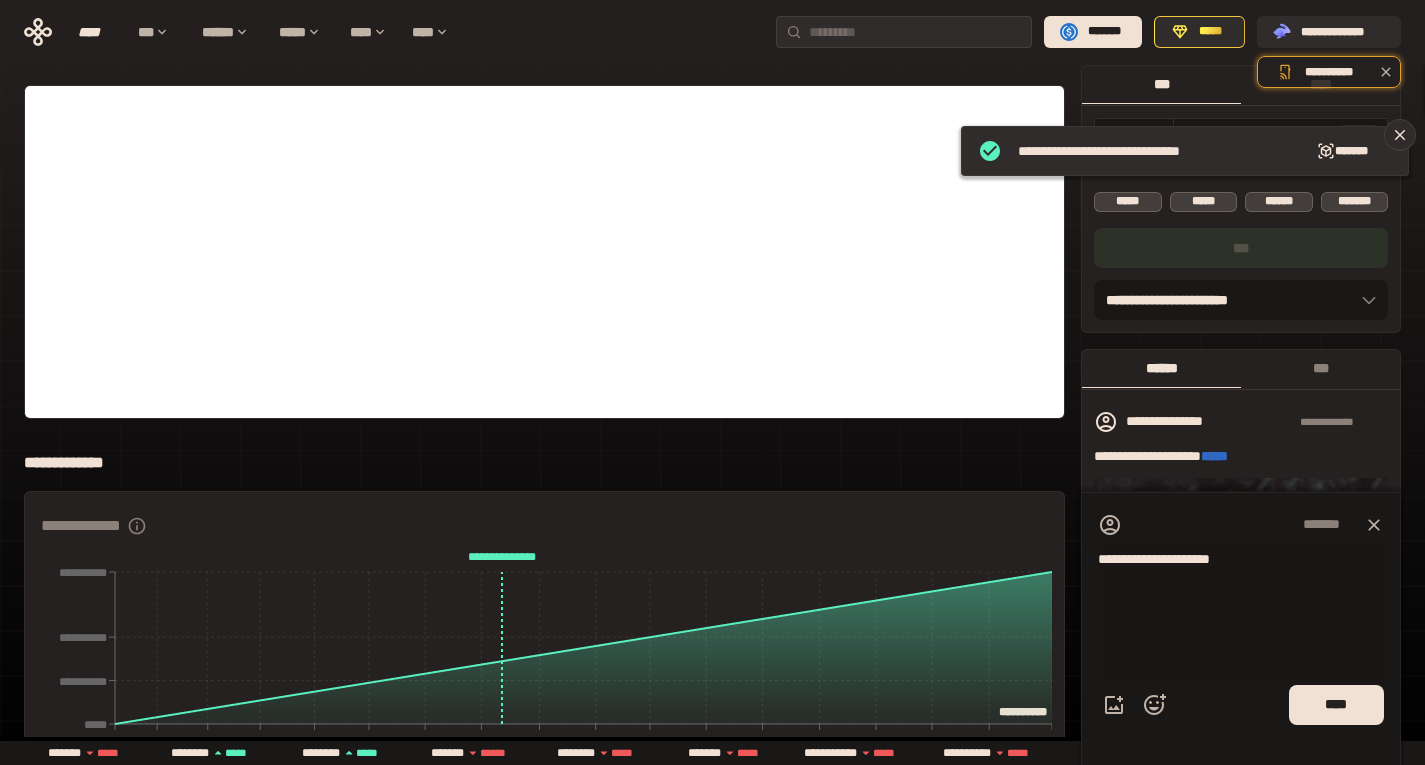 click on "****" at bounding box center [1336, 704] 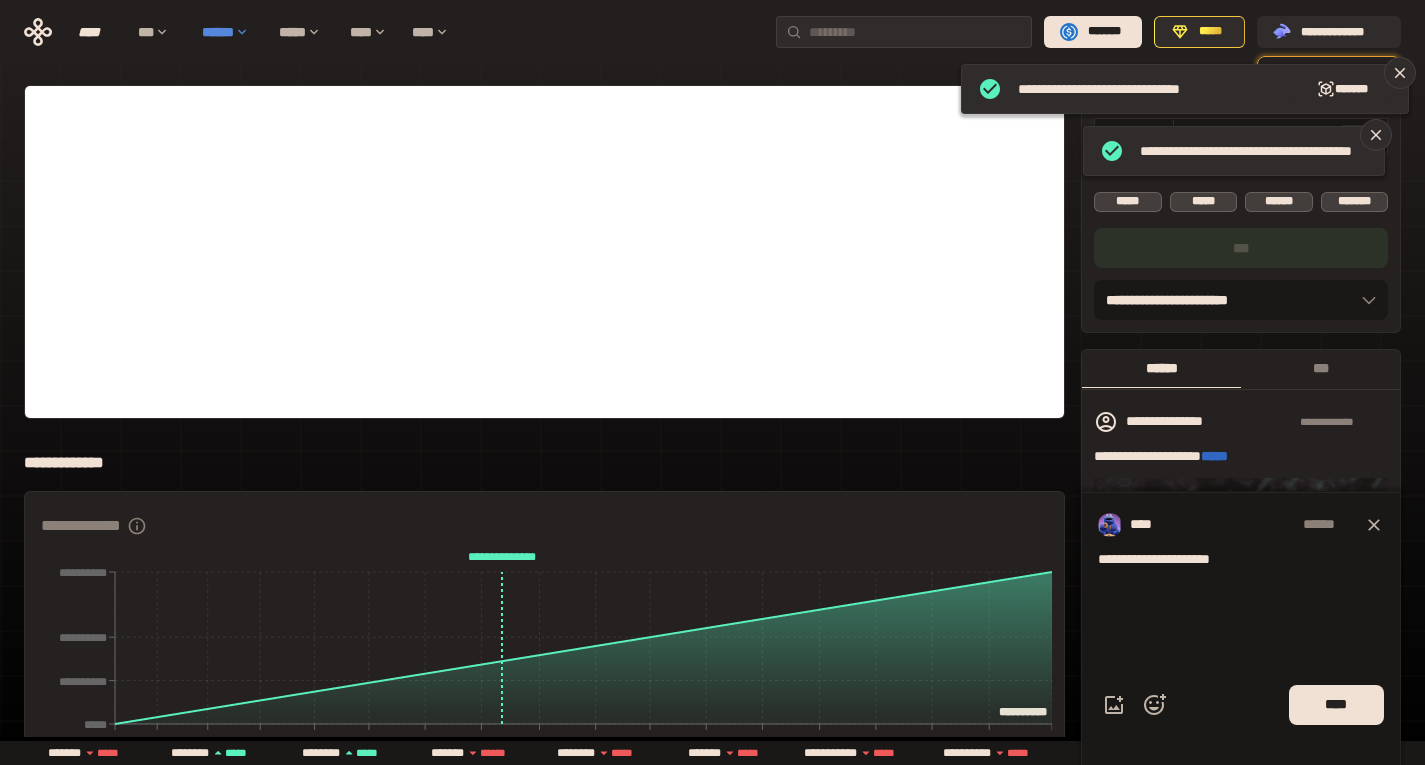 type 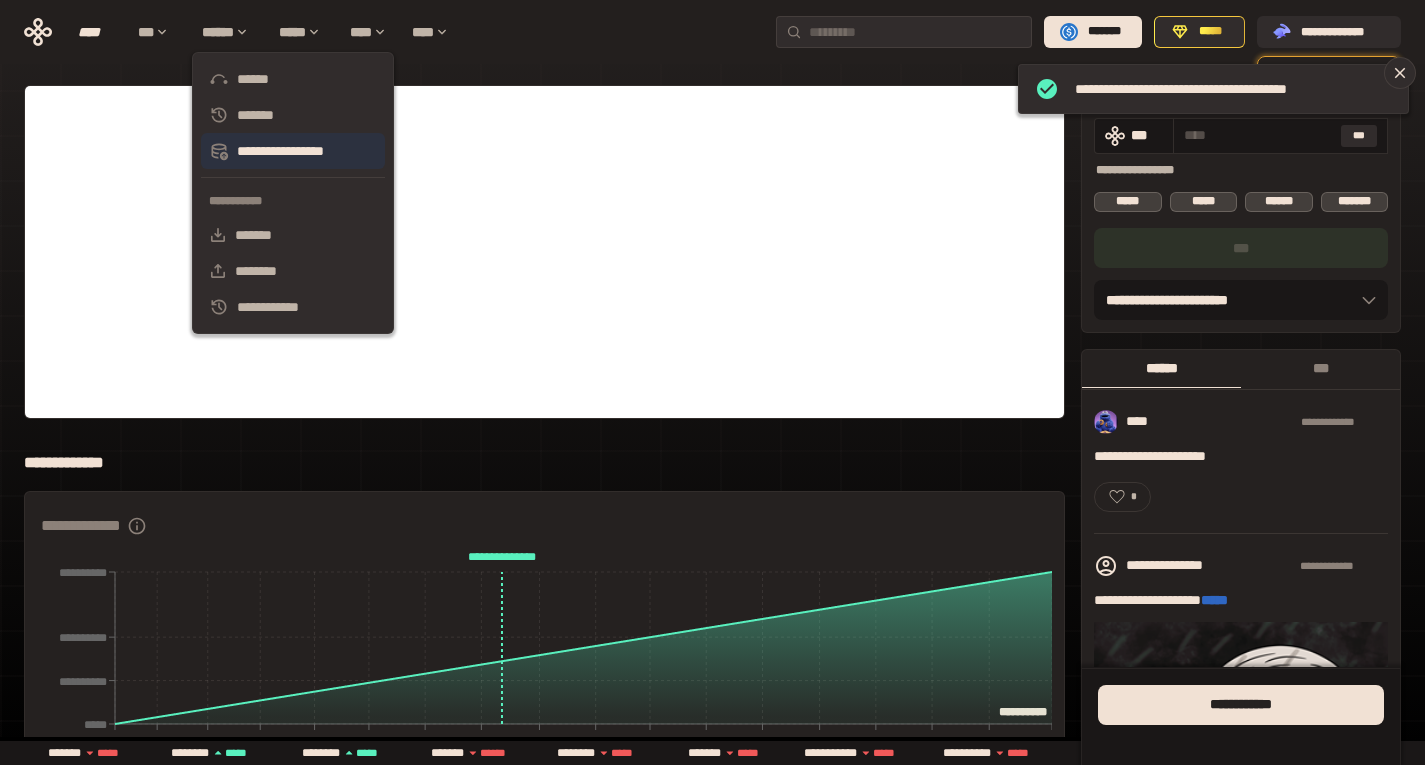 click on "**********" at bounding box center (293, 151) 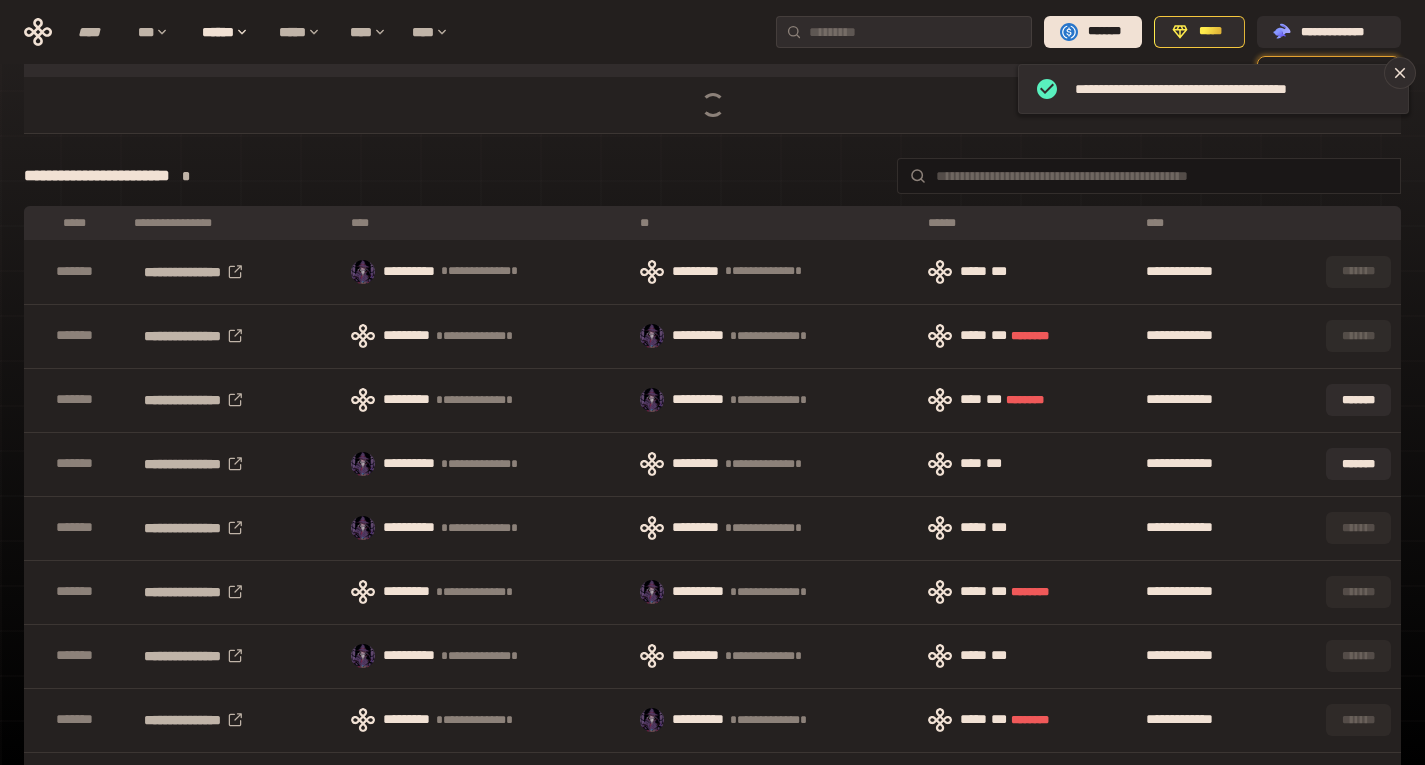 scroll, scrollTop: 0, scrollLeft: 0, axis: both 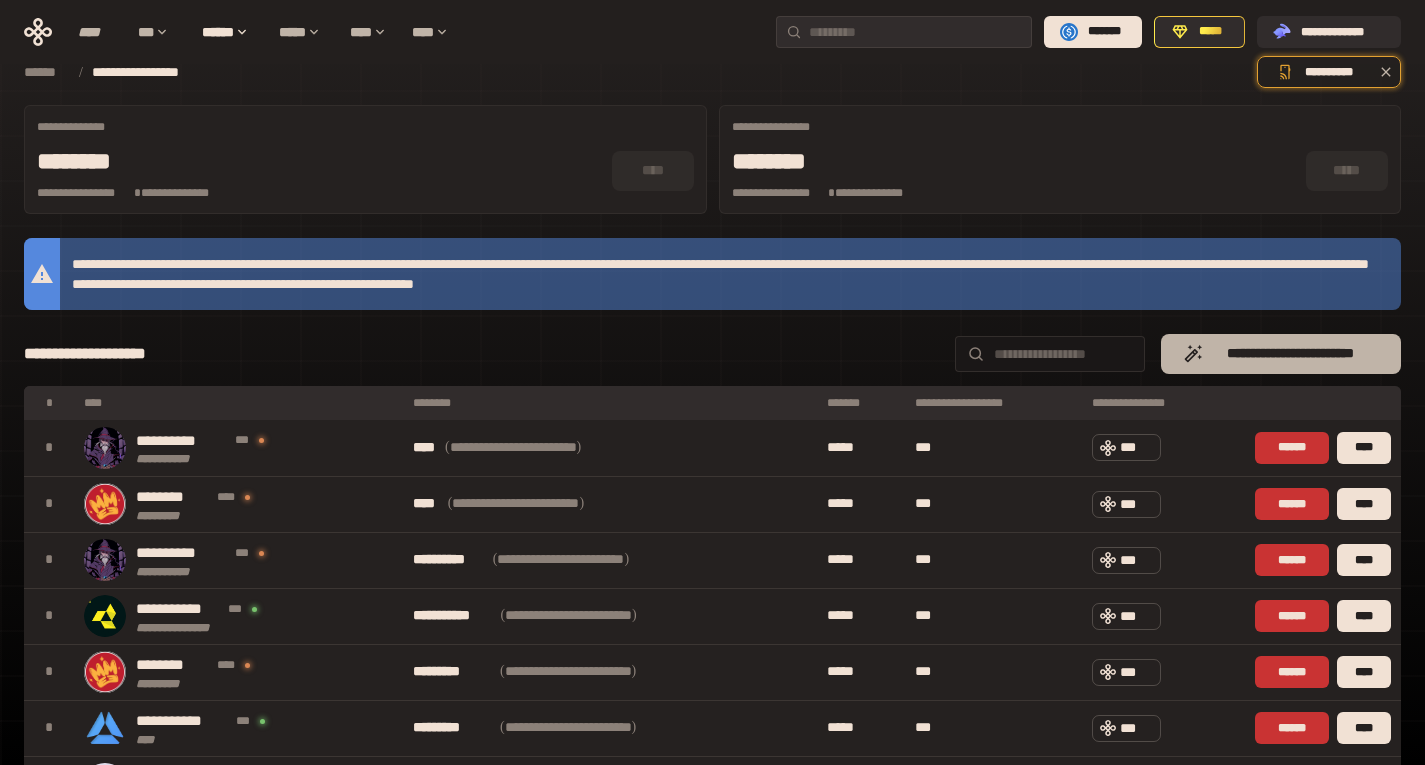 click on "**********" at bounding box center [1291, 354] 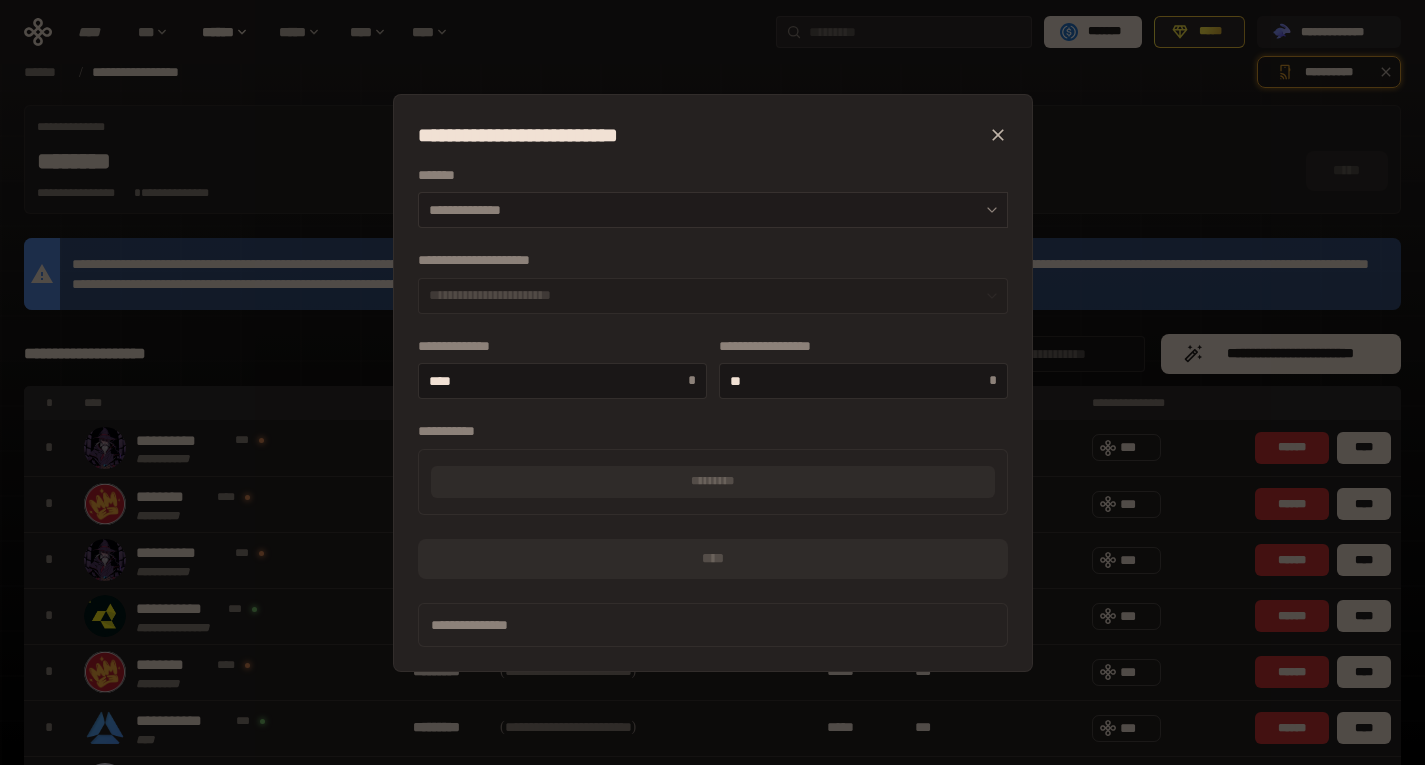 click on "**********" at bounding box center (713, 210) 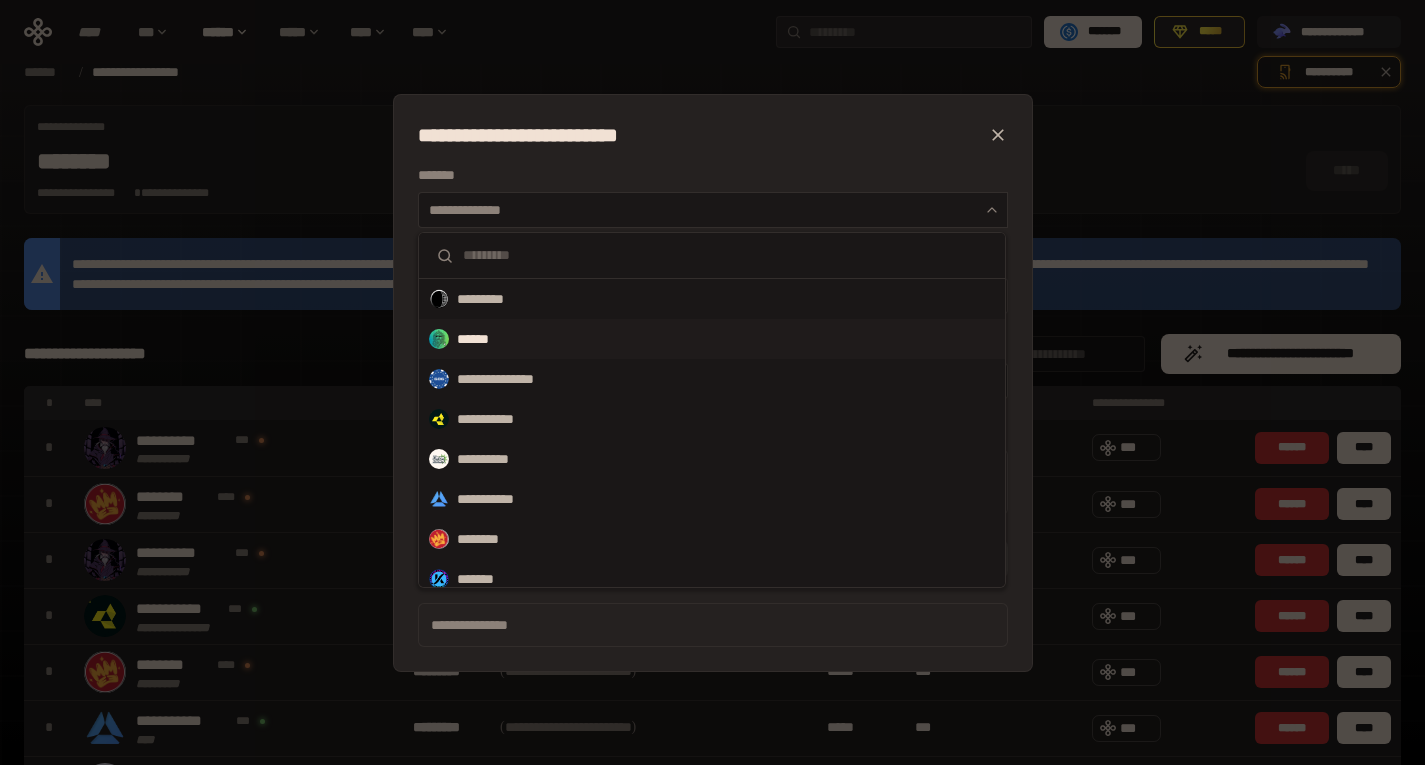 click on "******" at bounding box center [712, 339] 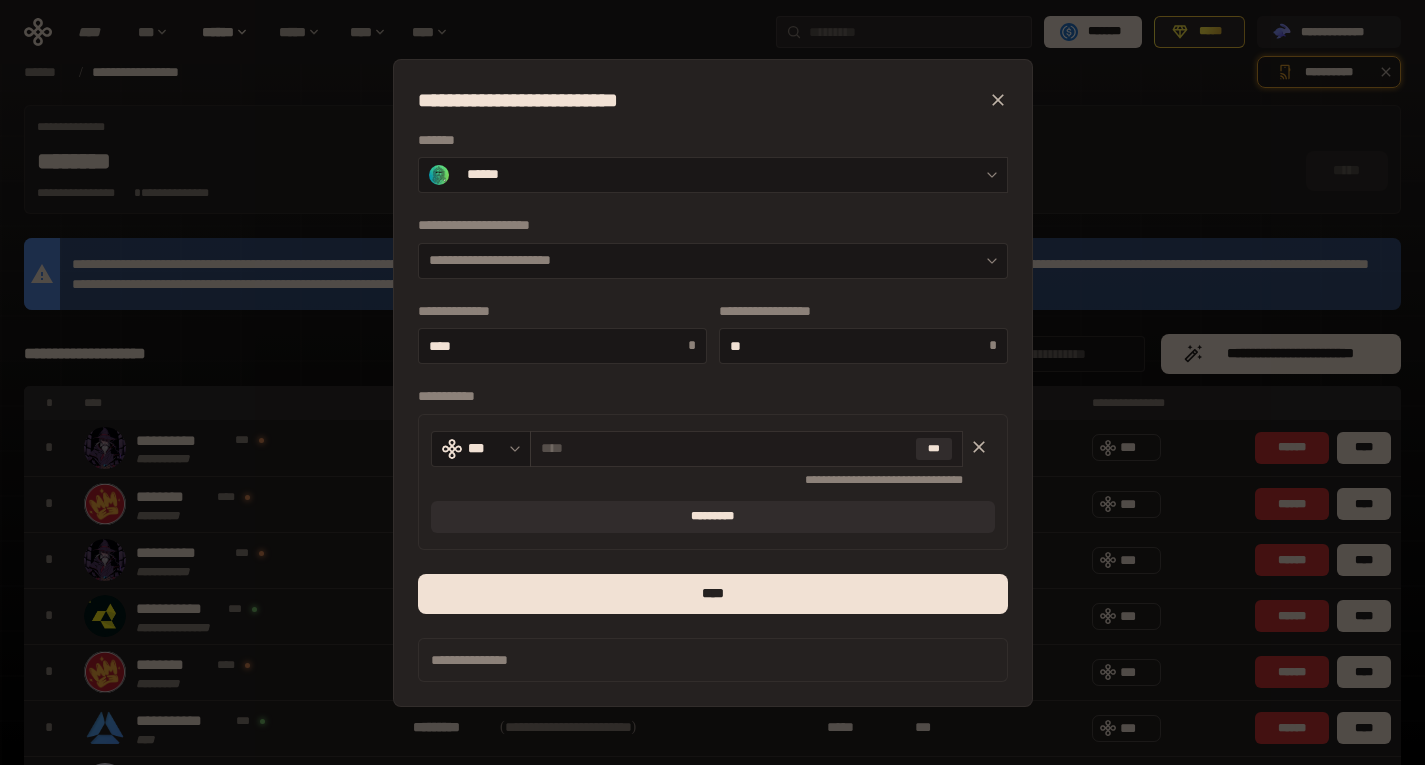 click at bounding box center [724, 448] 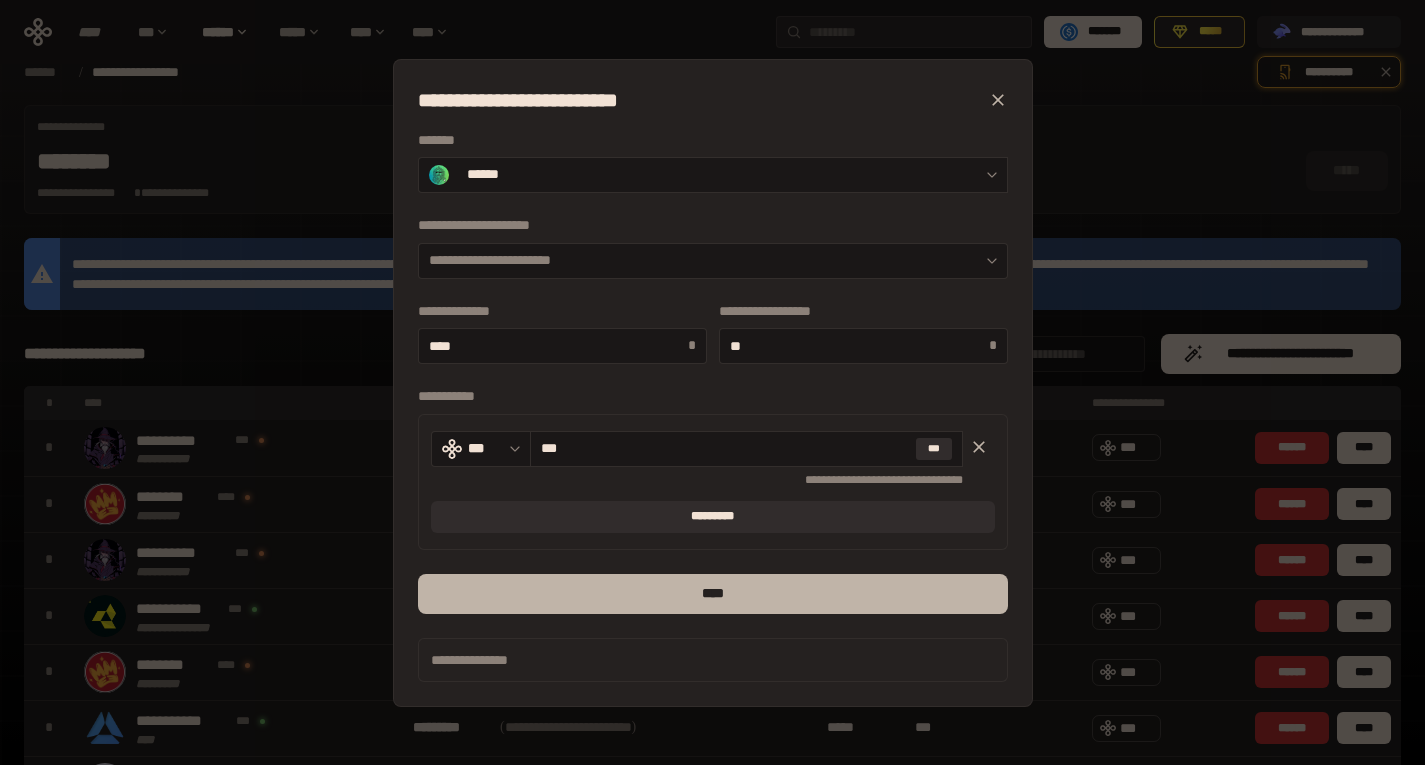 type on "***" 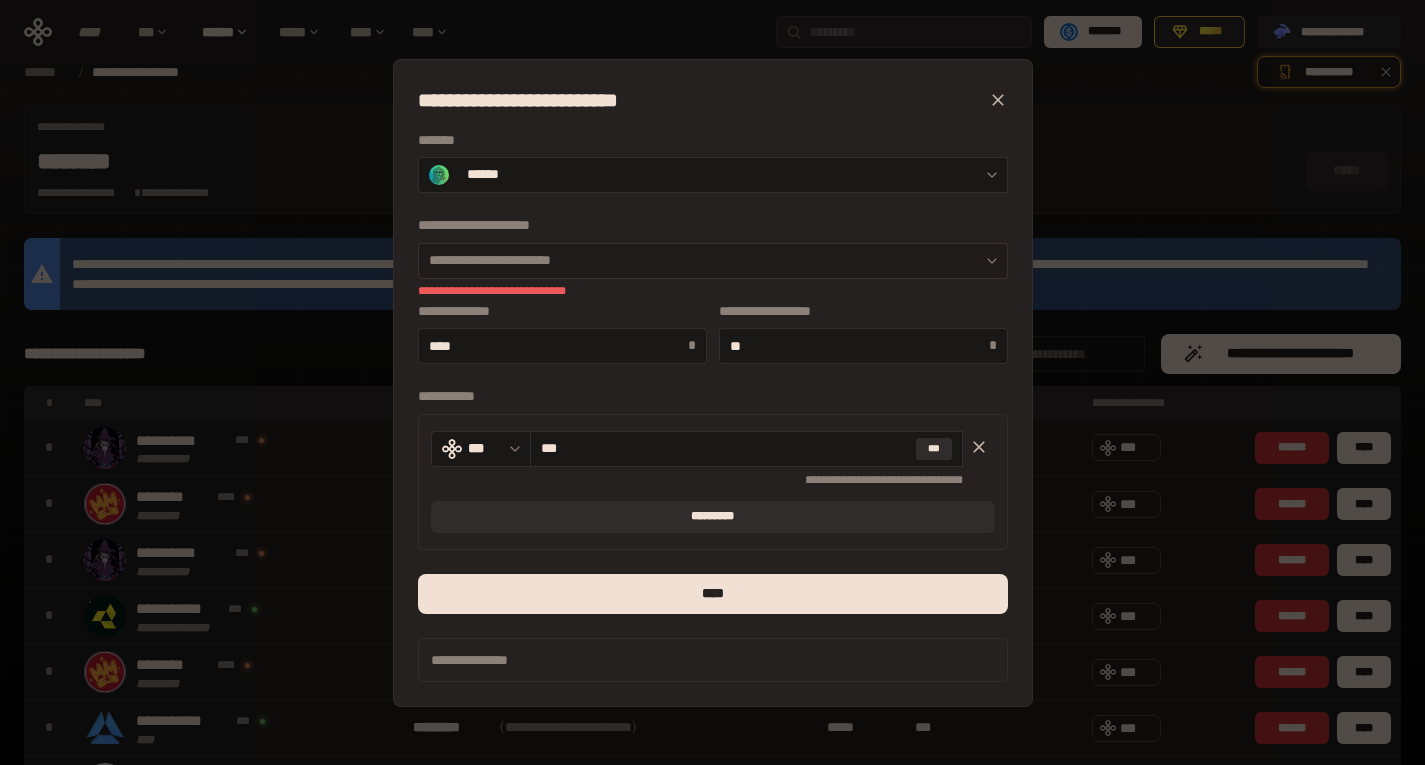 click on "**********" at bounding box center [713, 261] 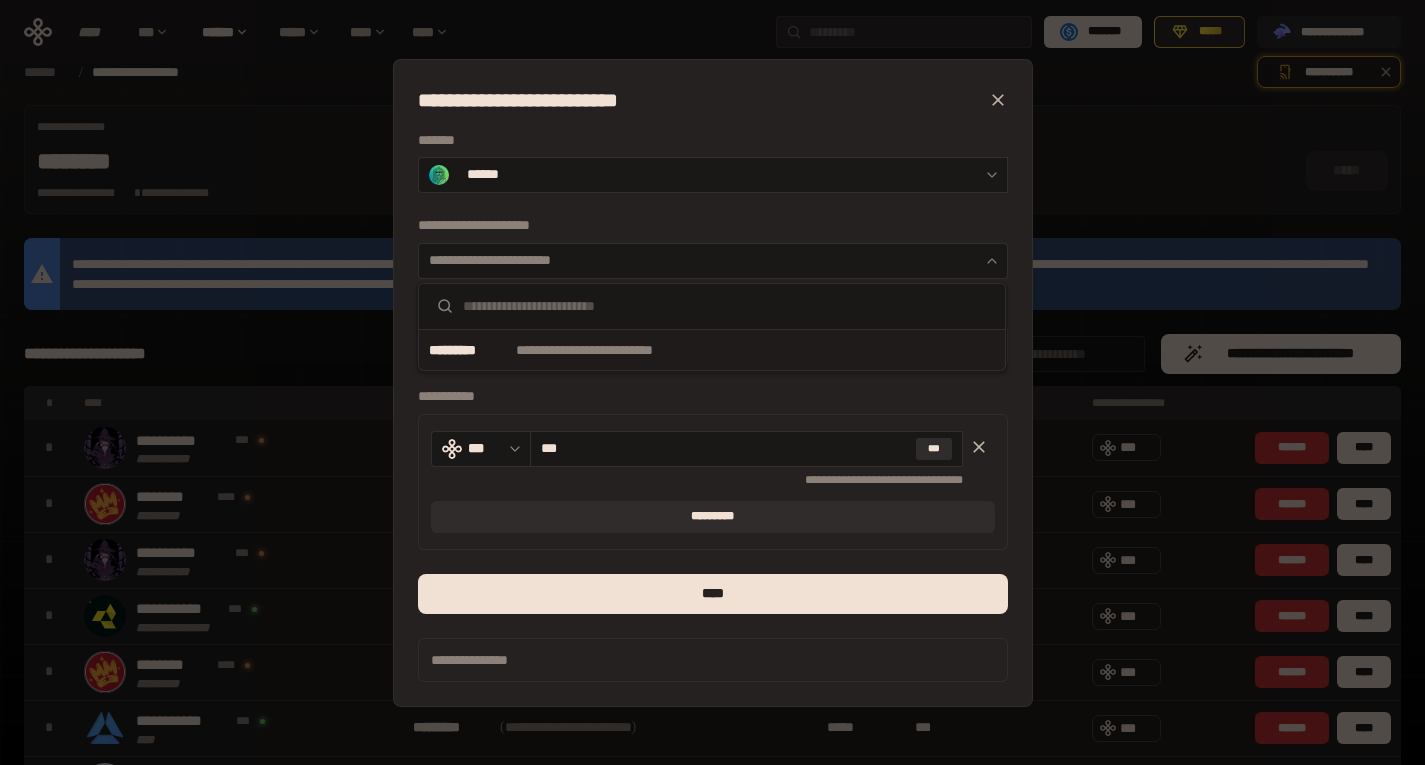 click on "**********" at bounding box center (615, 350) 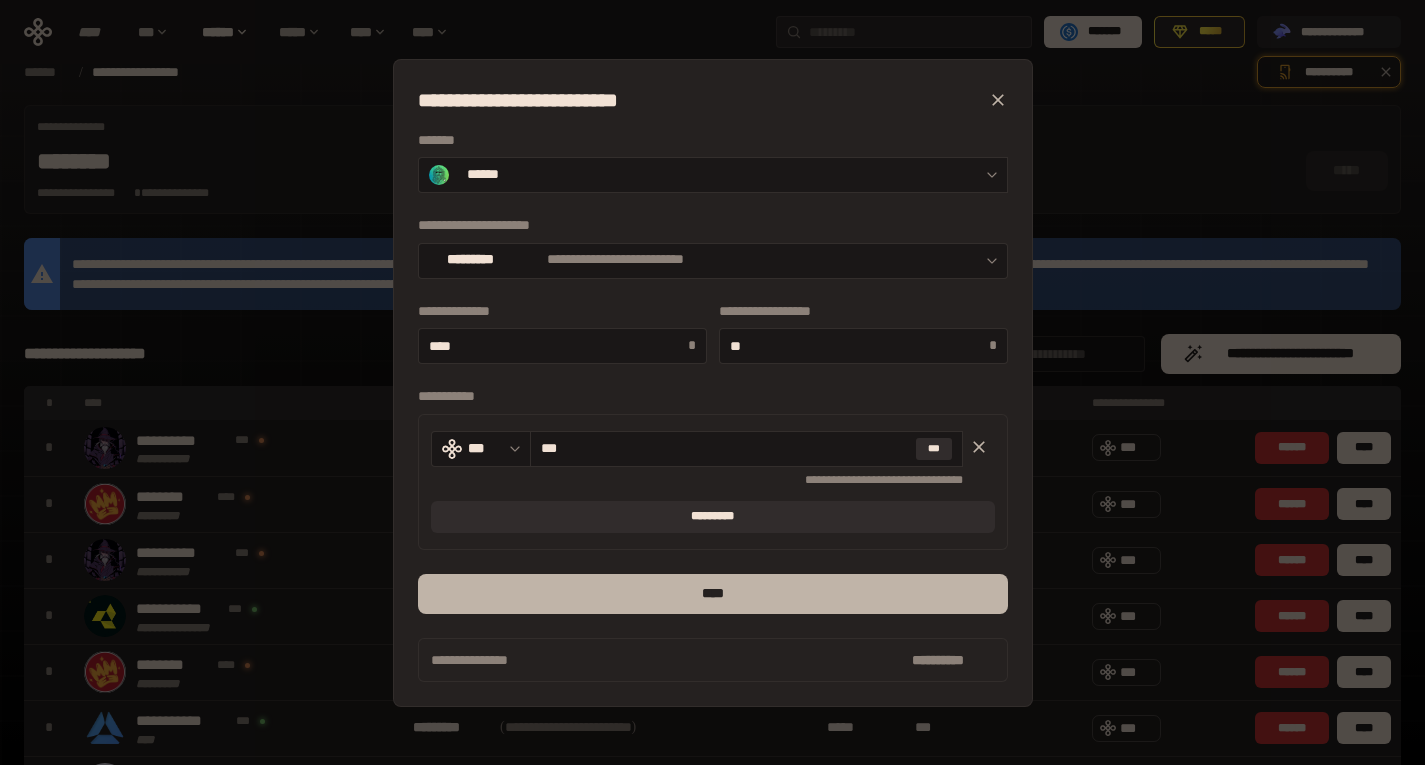 click on "****" at bounding box center [713, 594] 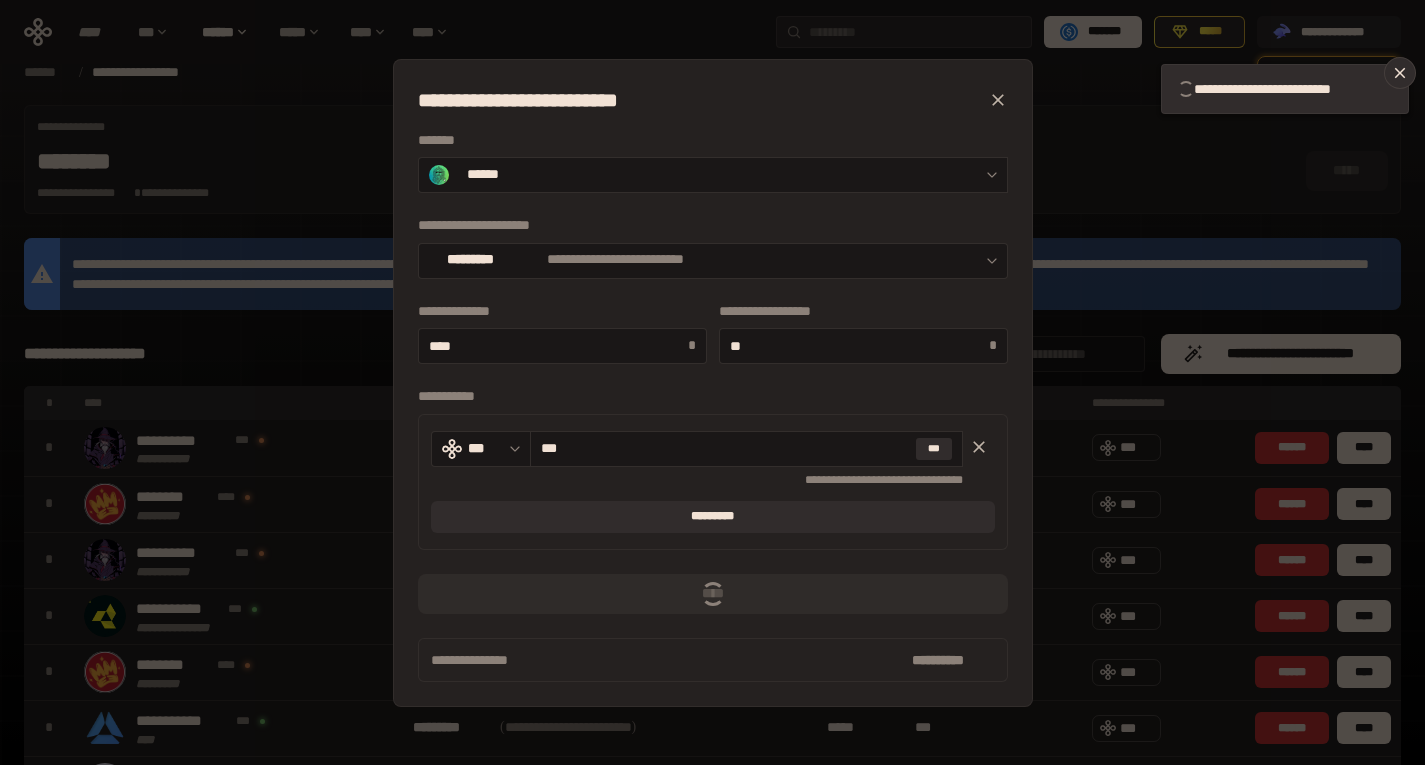 click 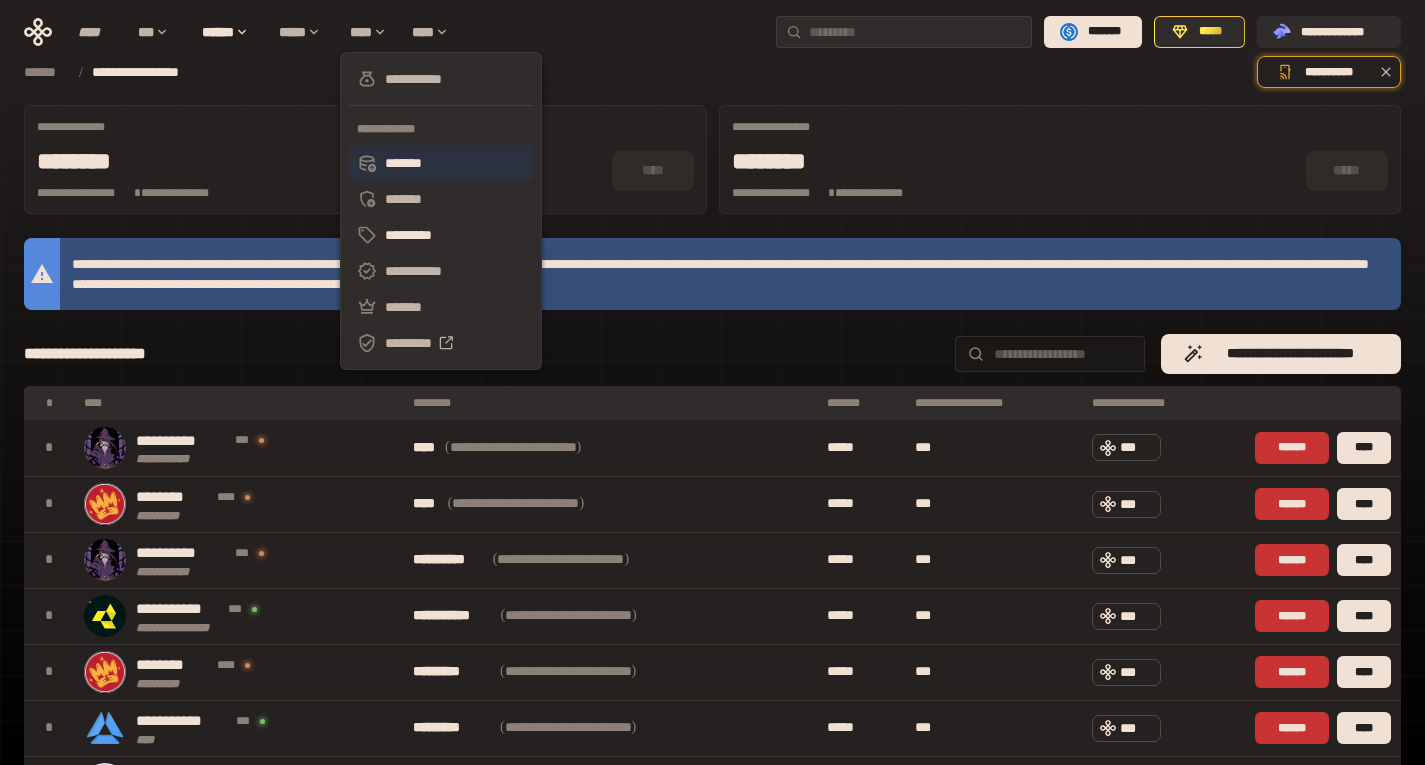 click on "*******" at bounding box center [441, 163] 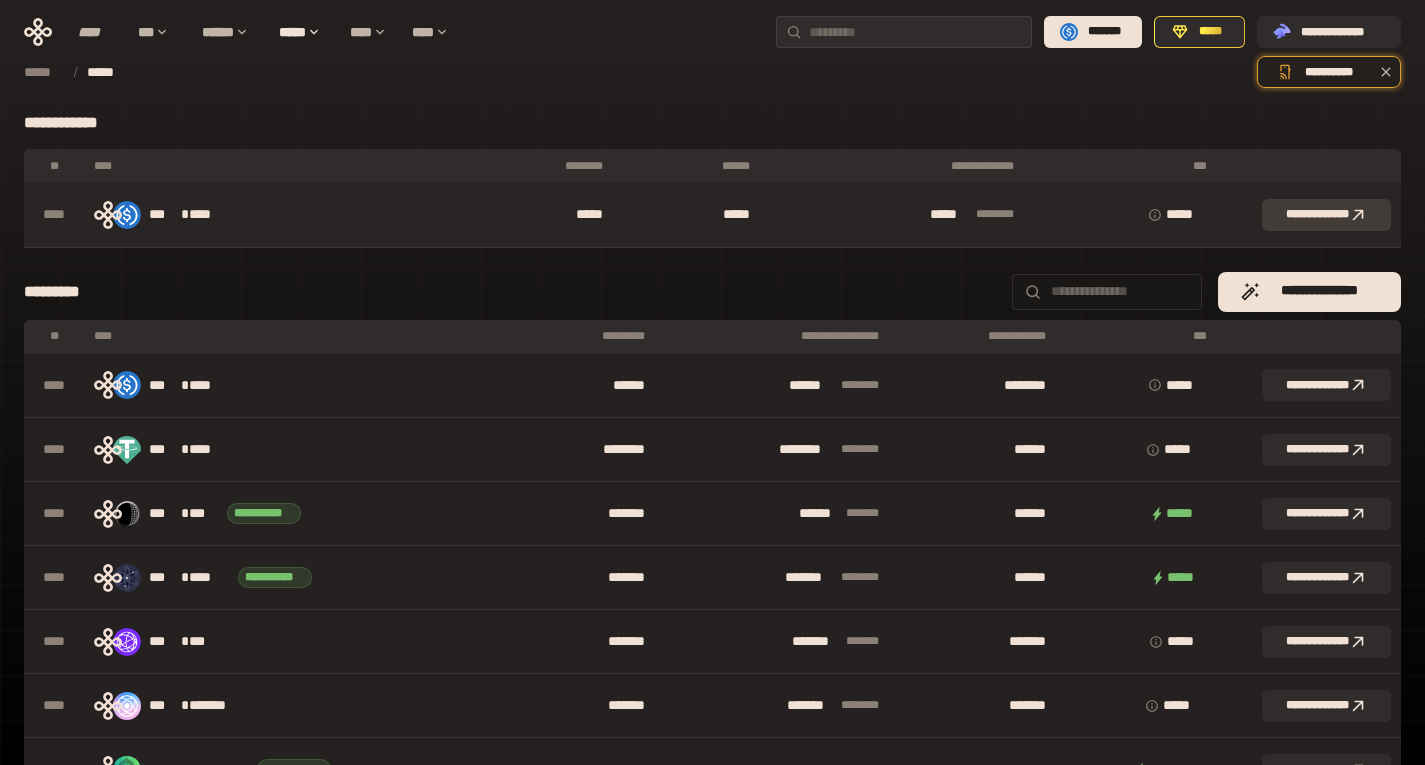 click on "**********" at bounding box center (1326, 215) 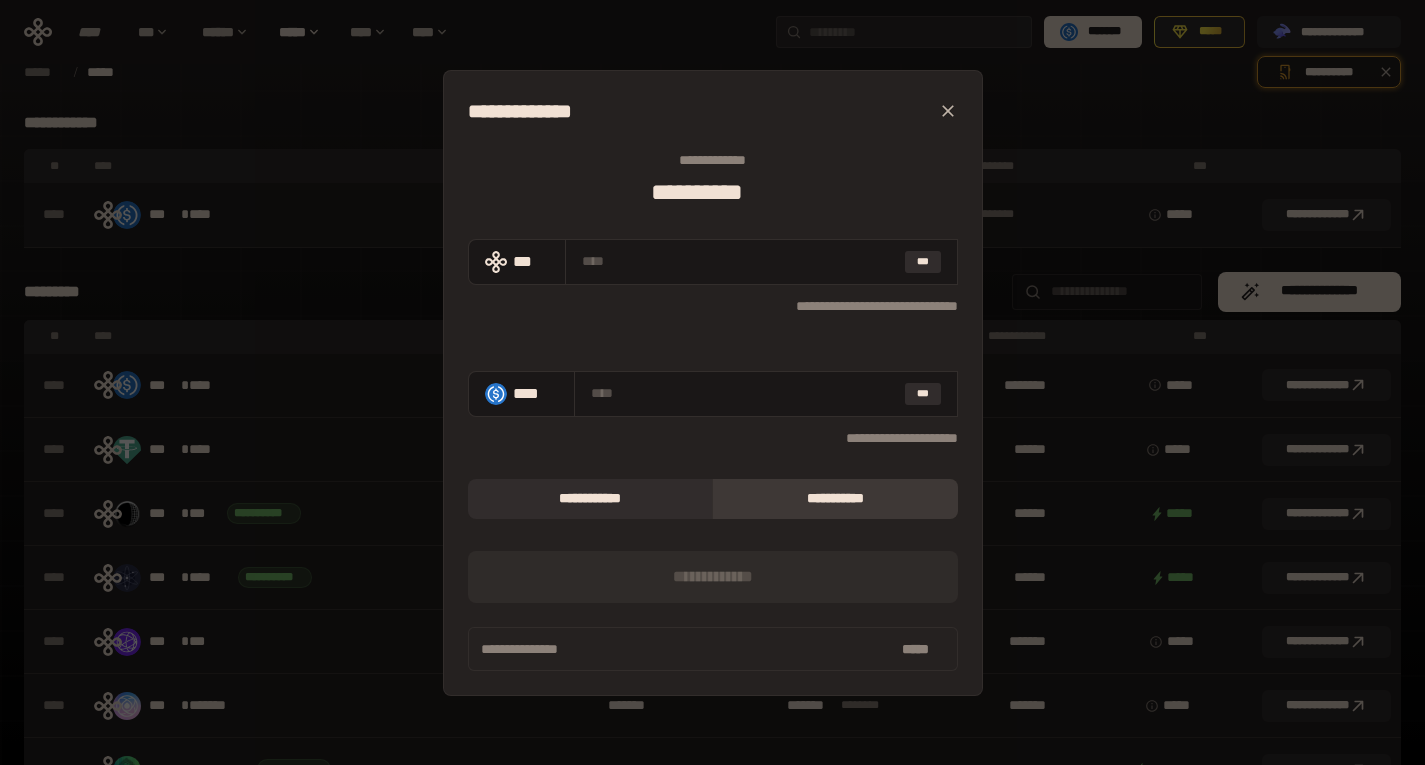 click on "**********" at bounding box center (713, 411) 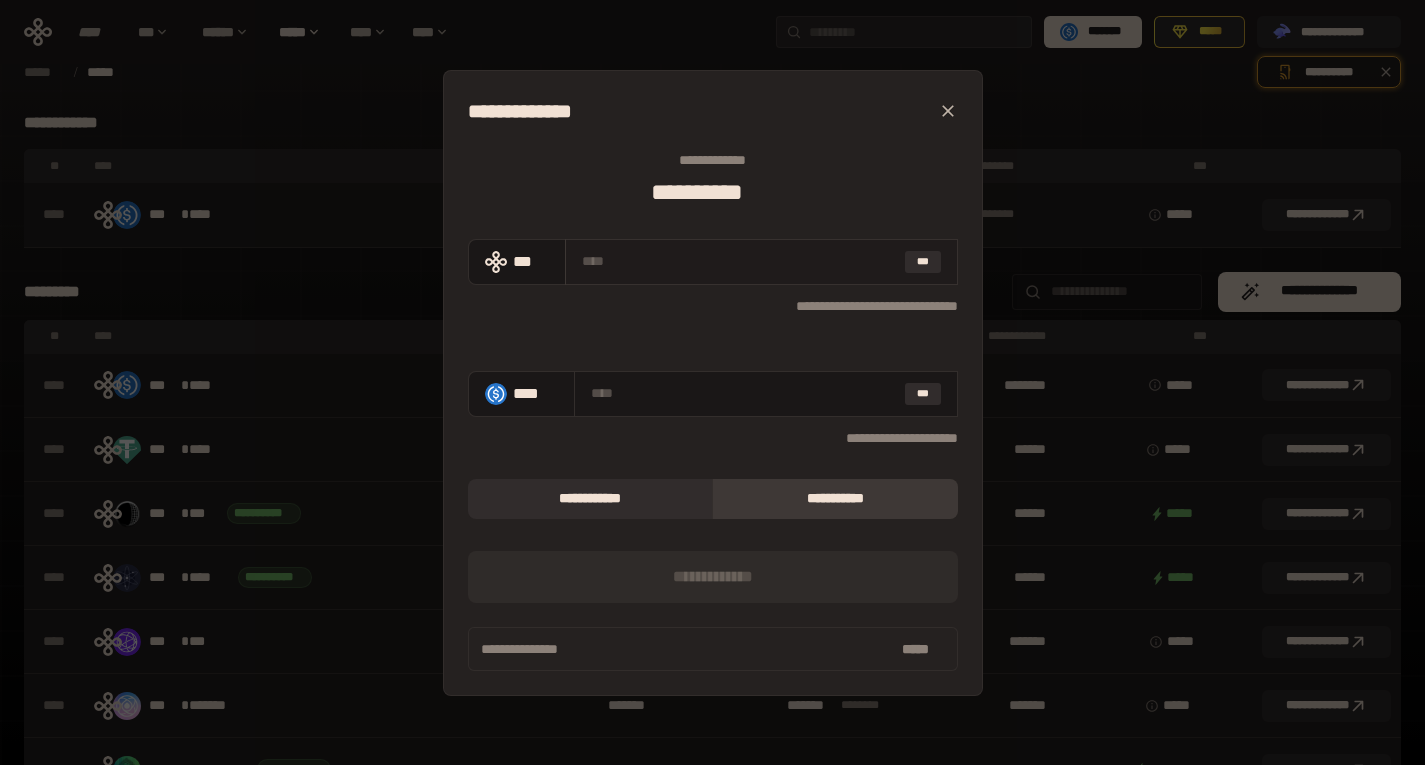 click on "***" at bounding box center (761, 262) 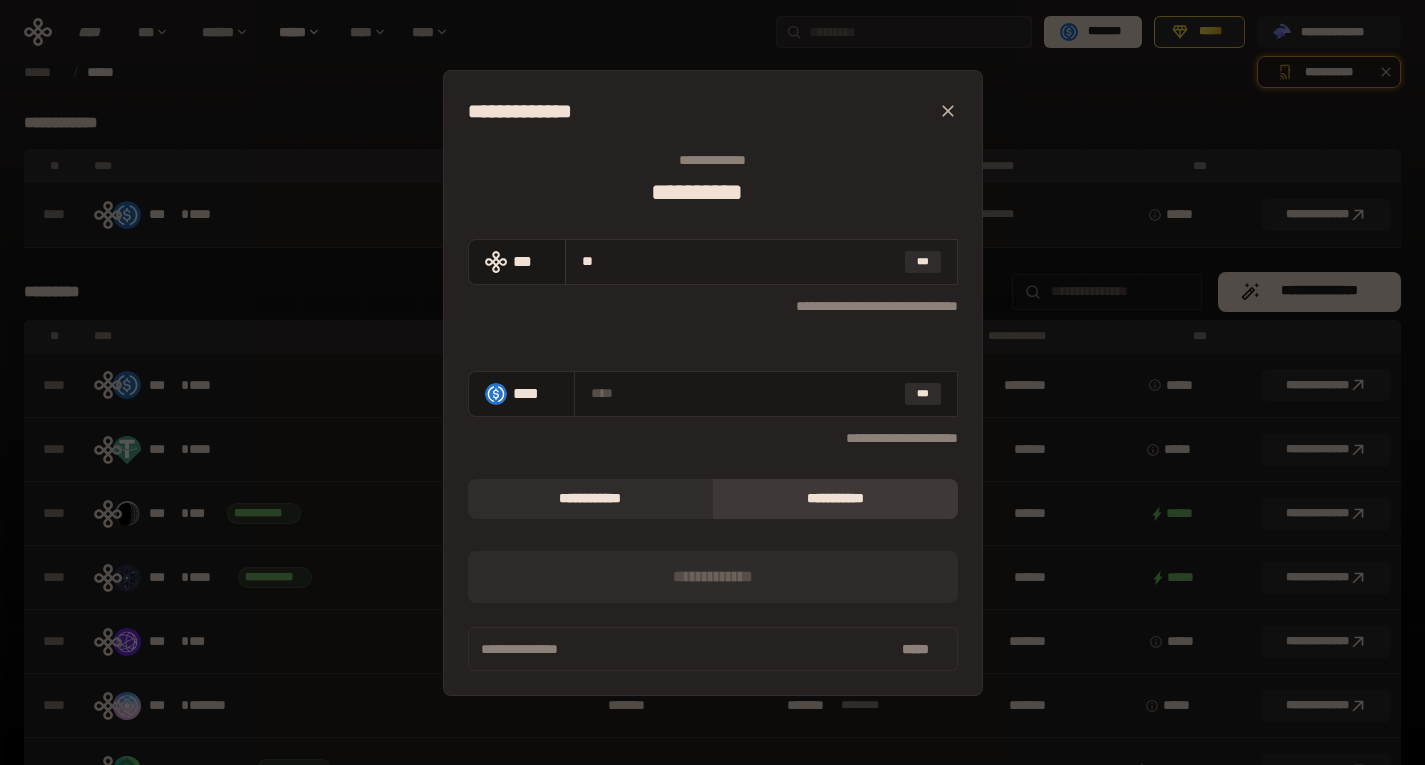 type on "***" 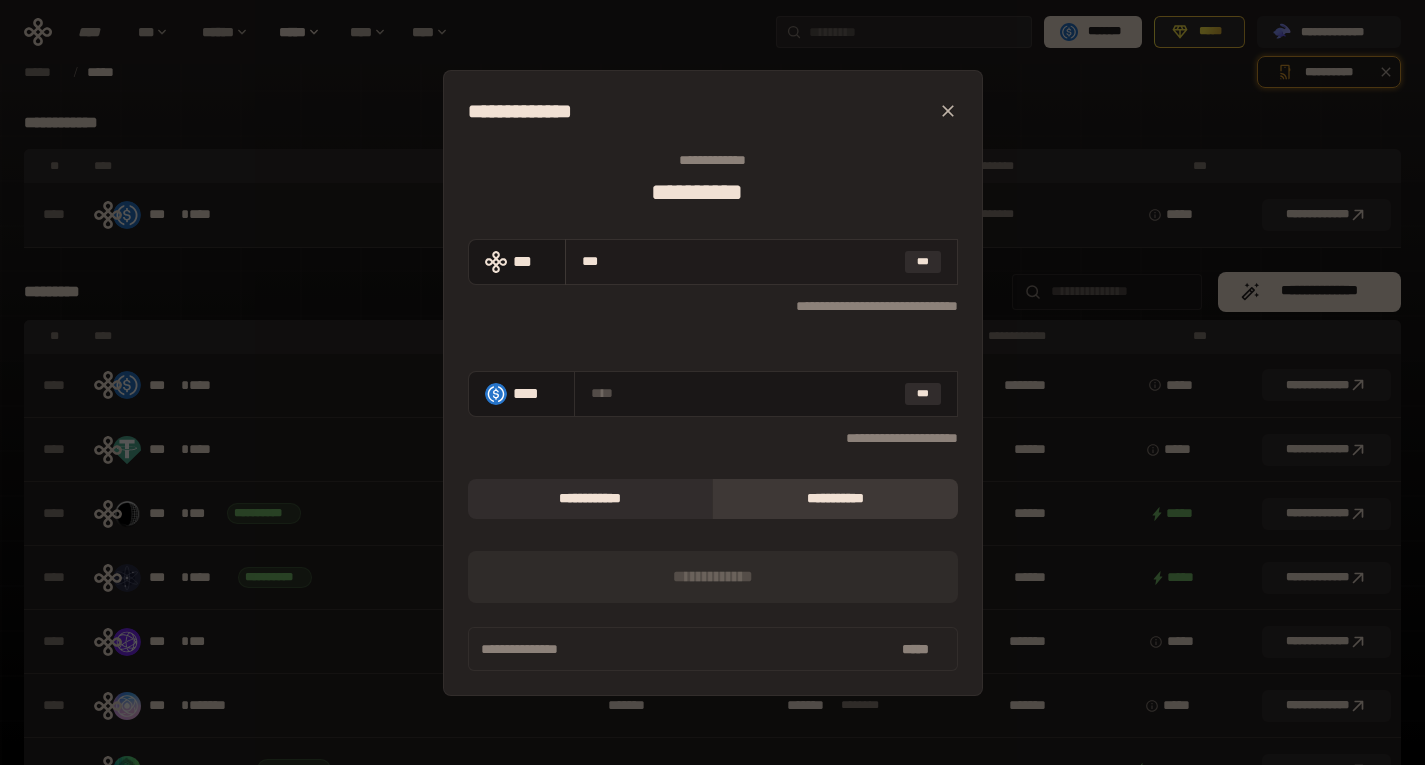 type on "**********" 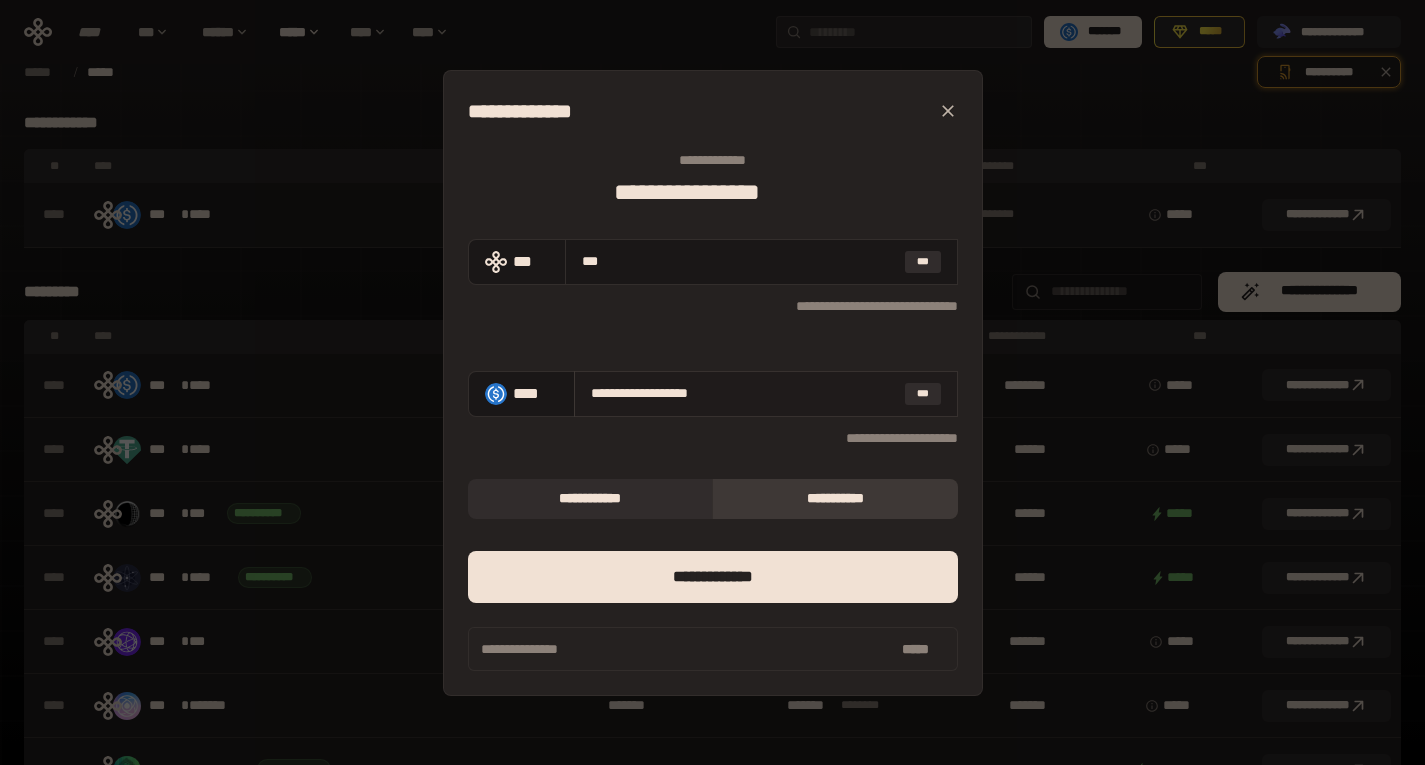 type on "***" 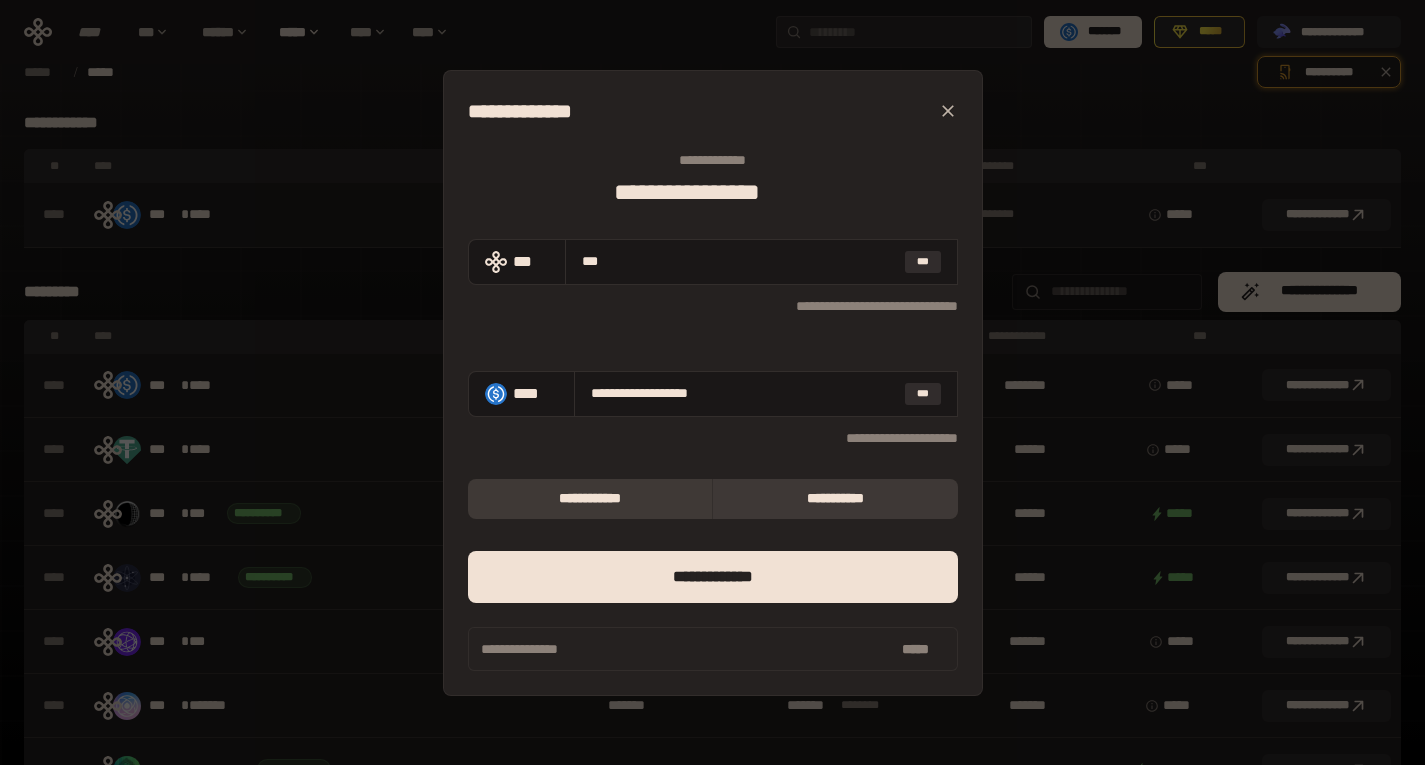 drag, startPoint x: 770, startPoint y: 395, endPoint x: 653, endPoint y: 504, distance: 159.90622 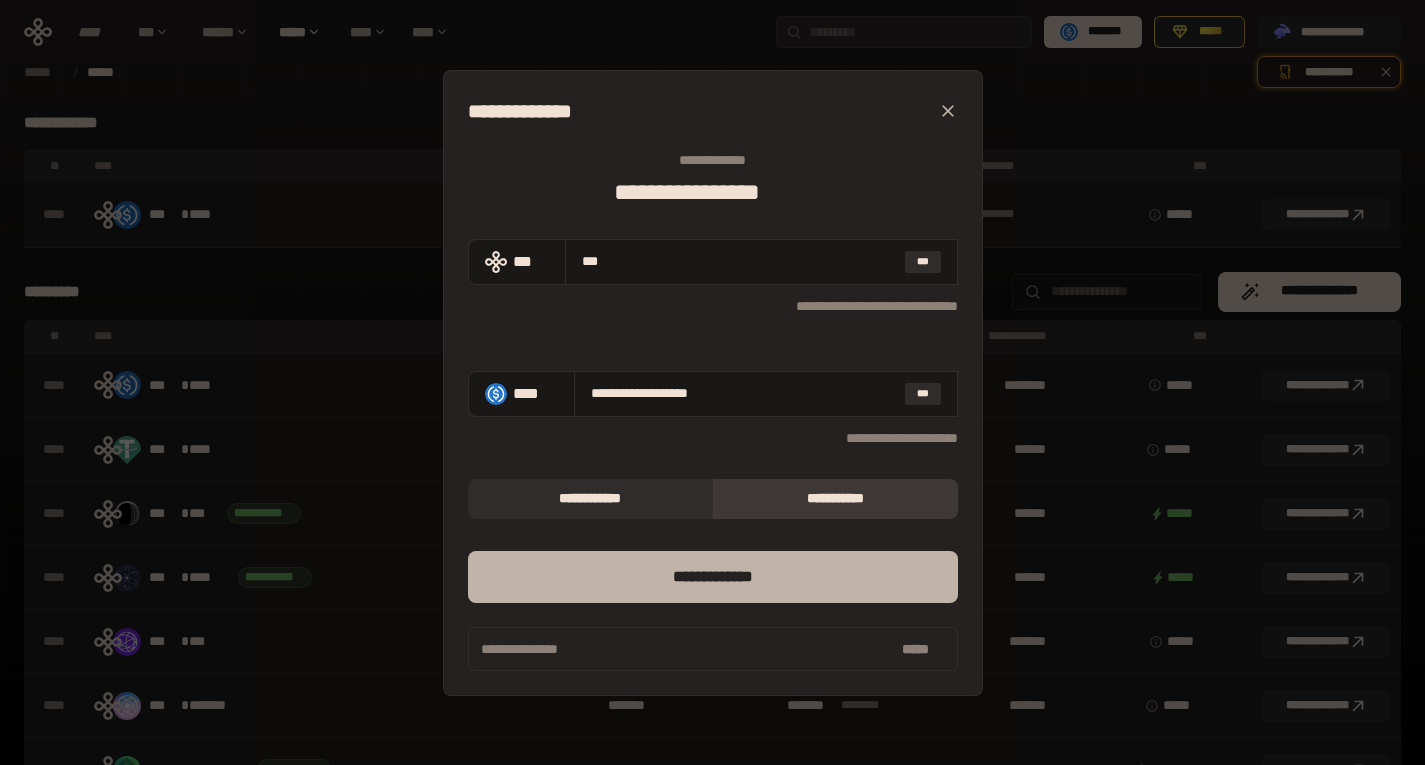 click on "*** *********" at bounding box center (713, 577) 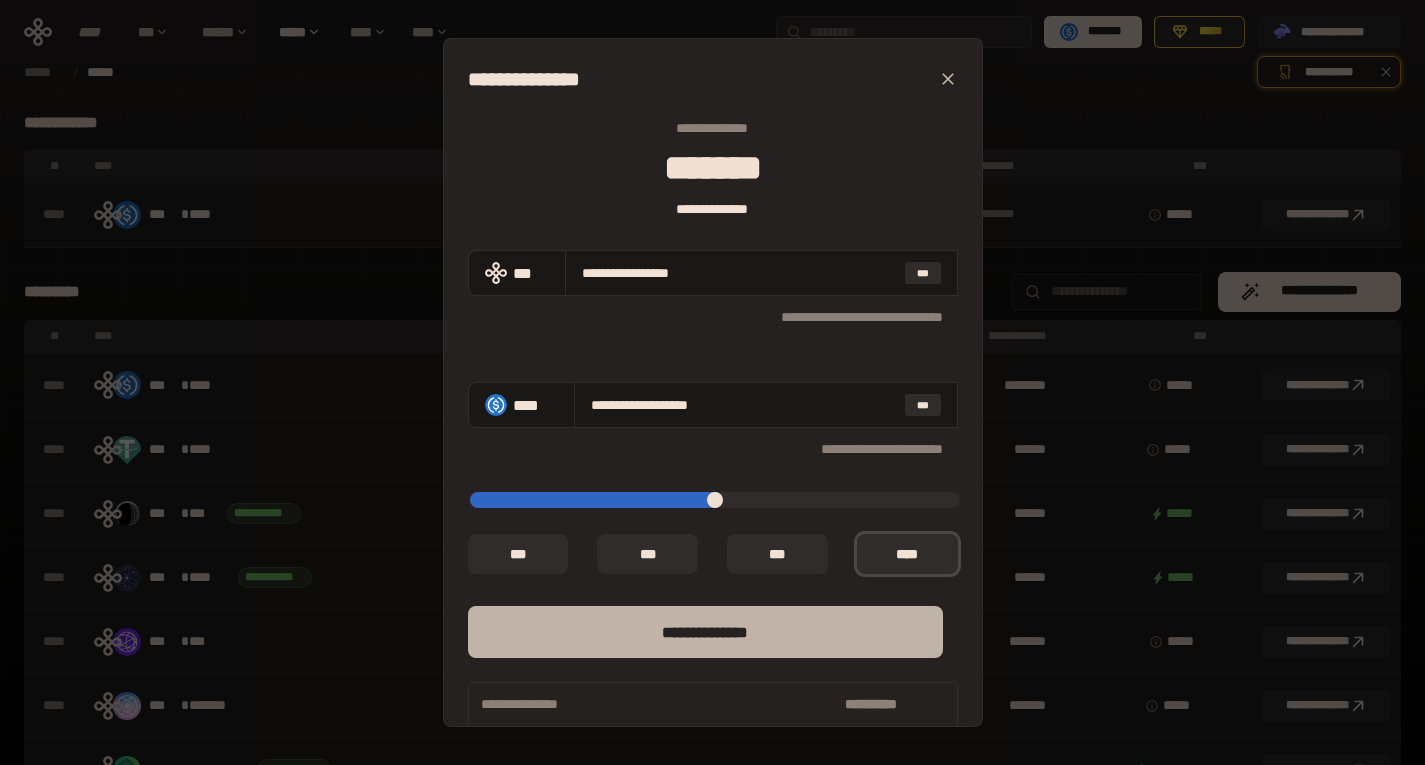 click on "**** *********" at bounding box center (705, 632) 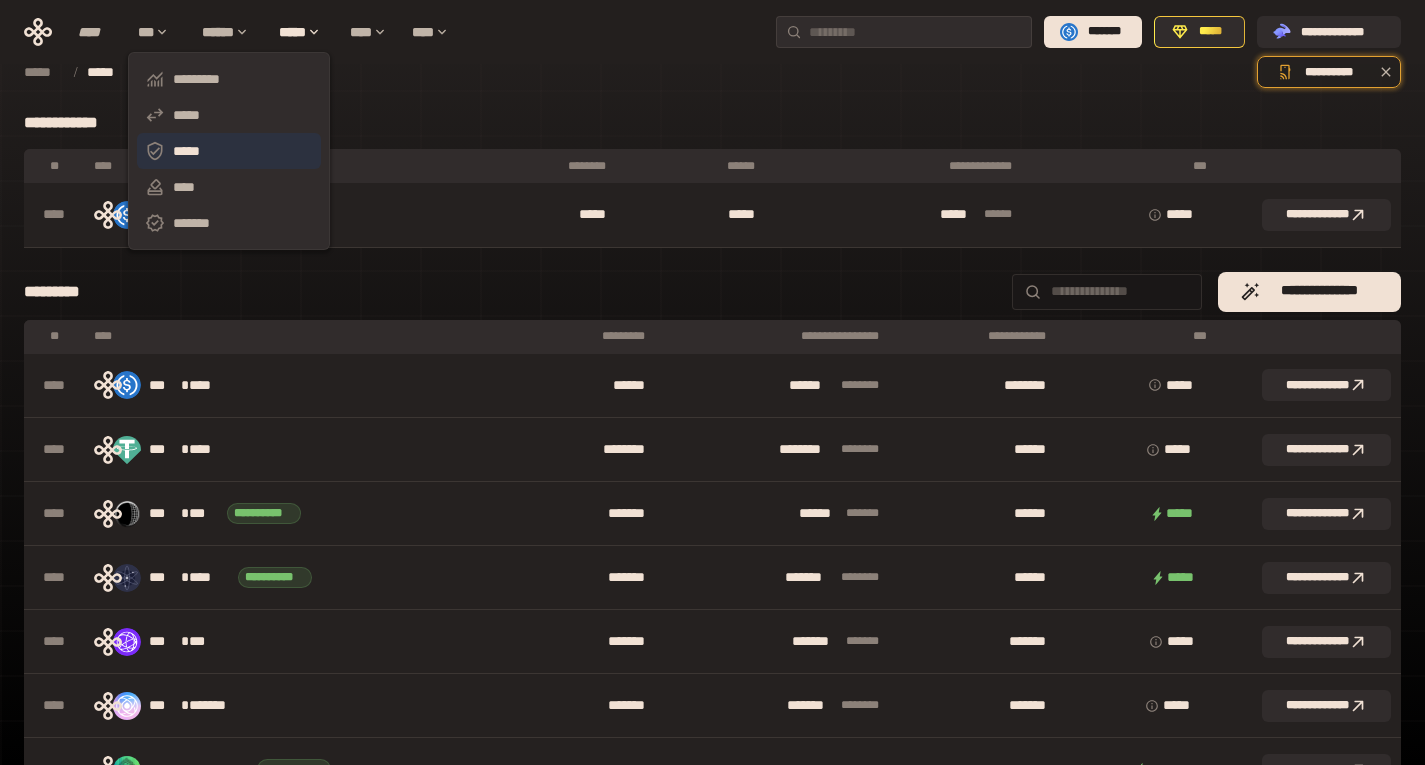 click on "*****" at bounding box center [229, 151] 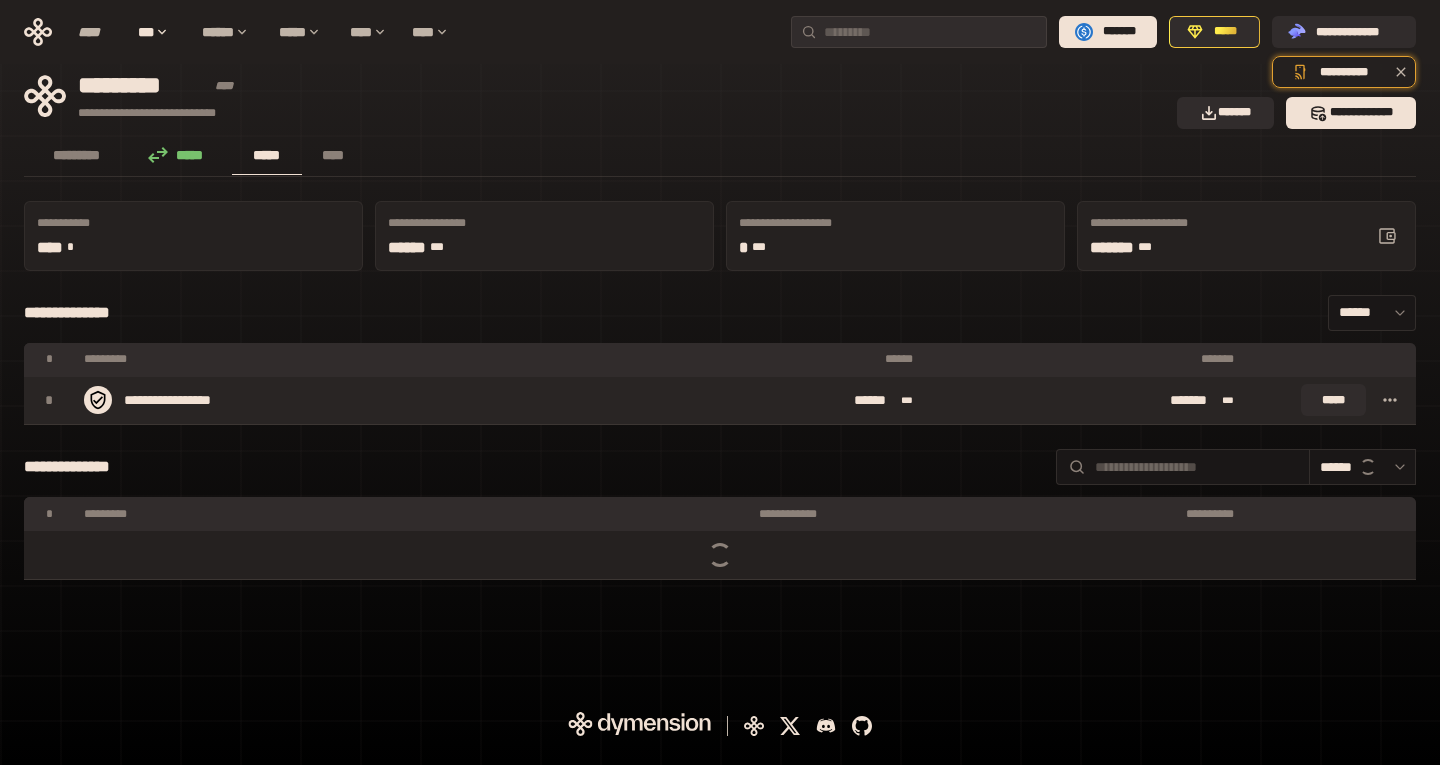 click 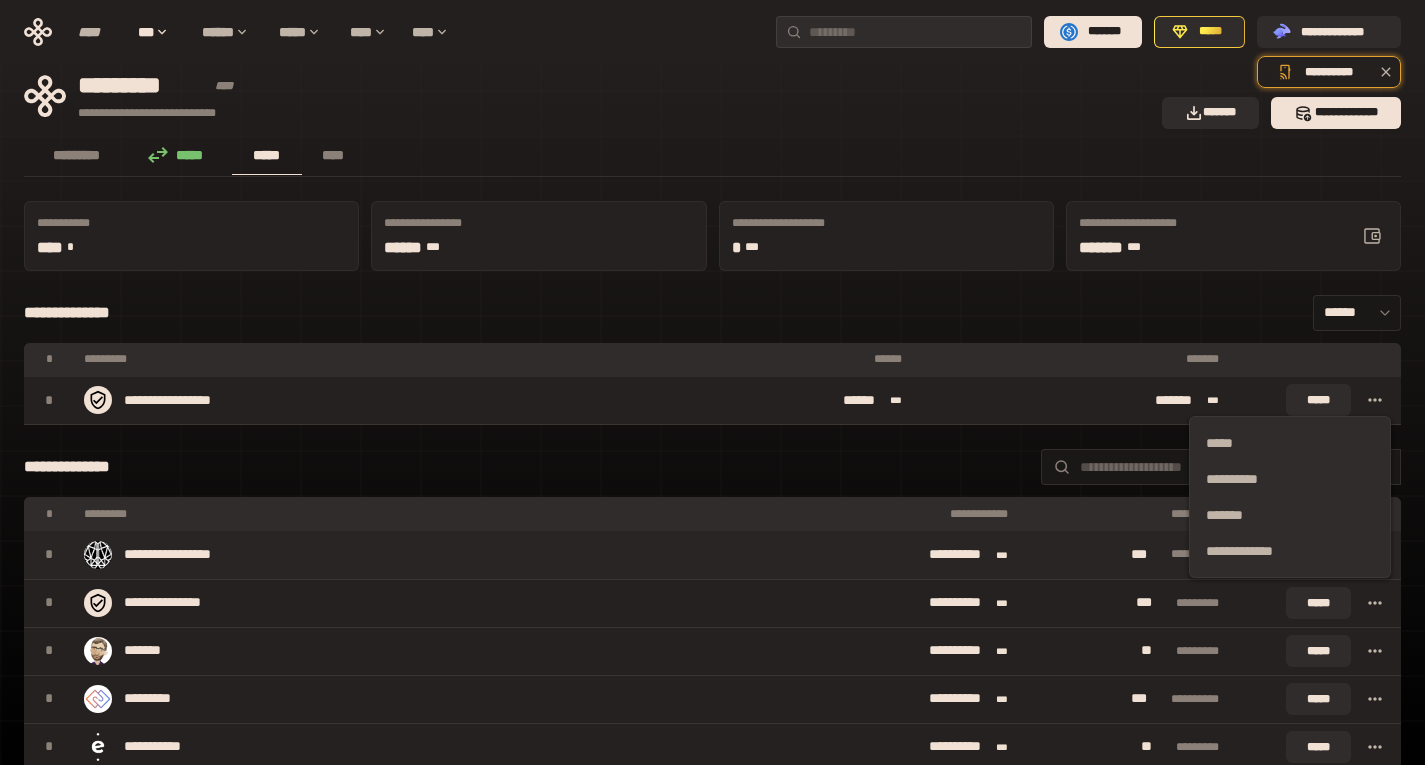 click on "**********" at bounding box center (1290, 551) 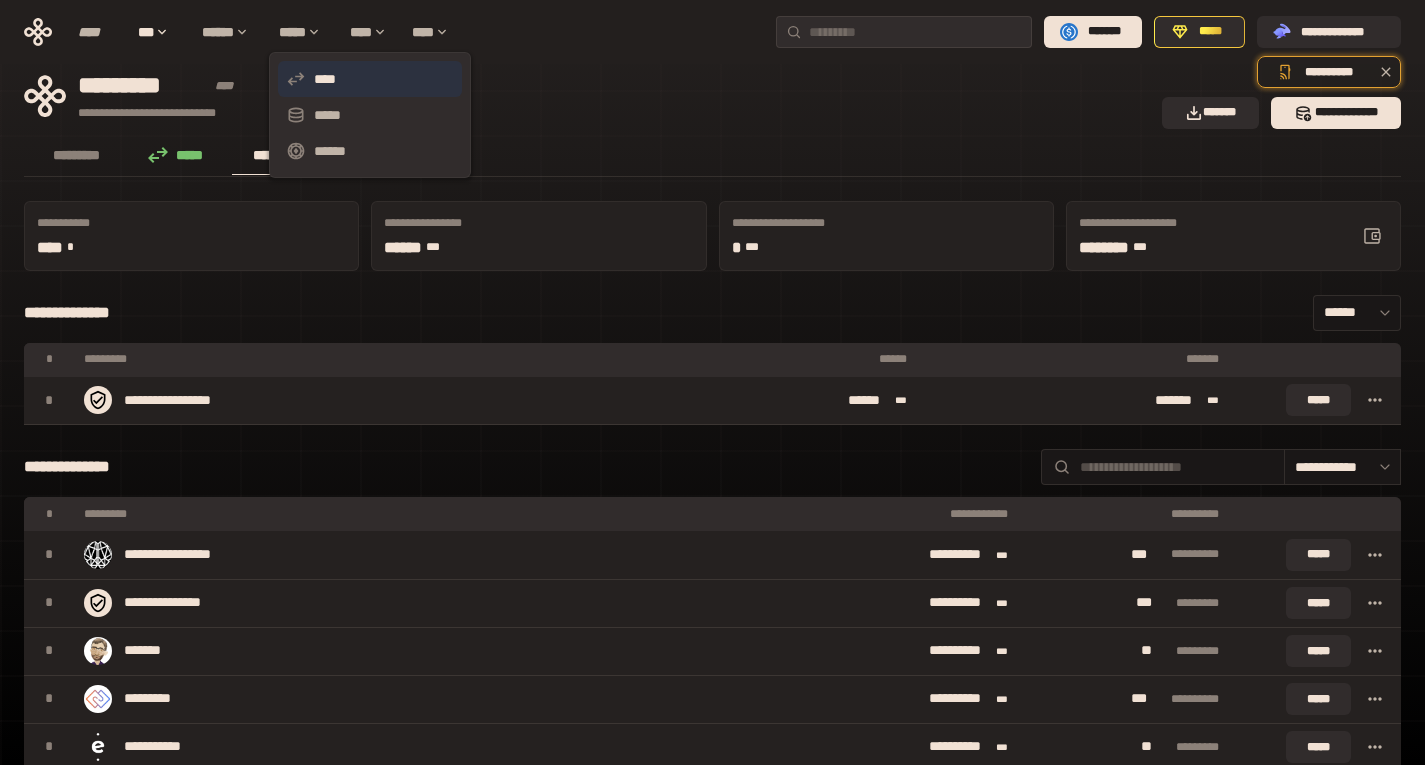 click on "****" at bounding box center (370, 79) 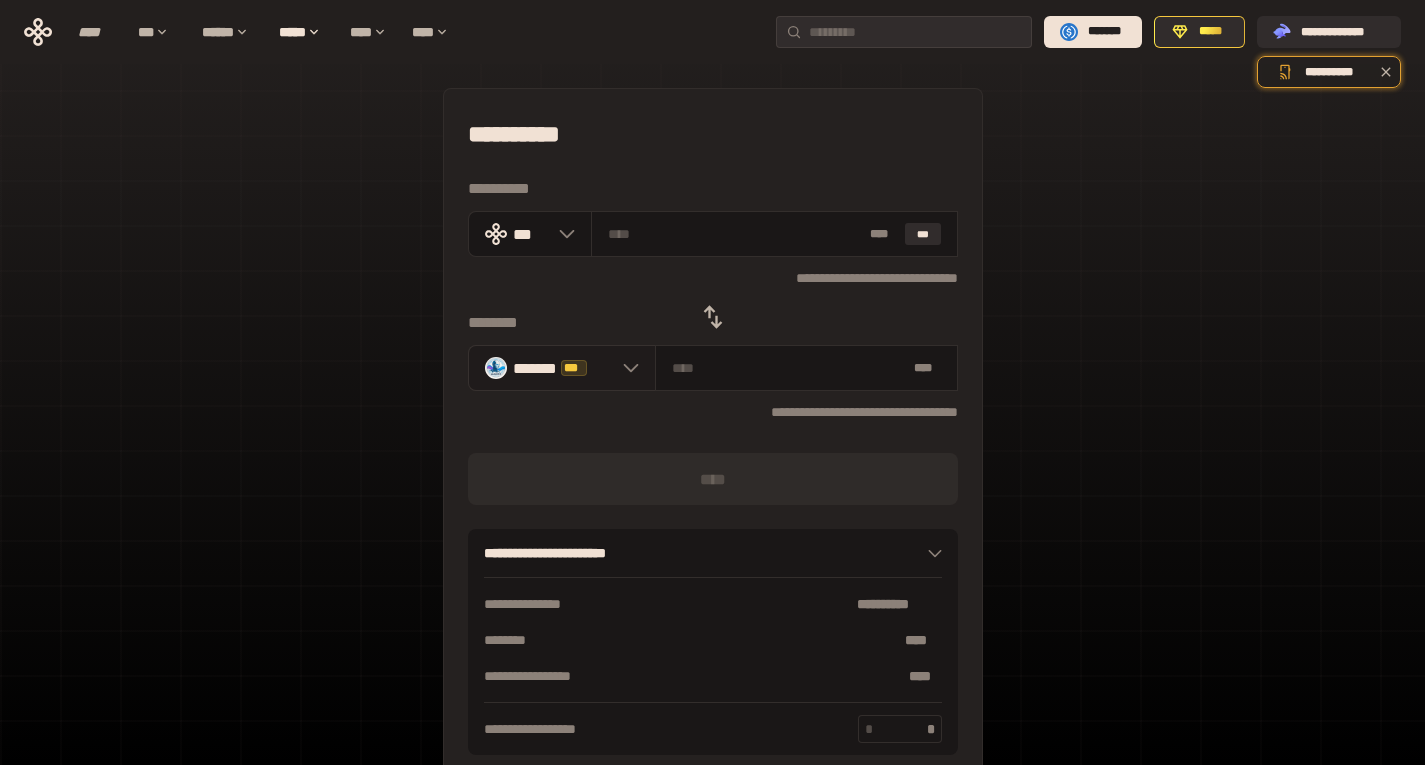 click 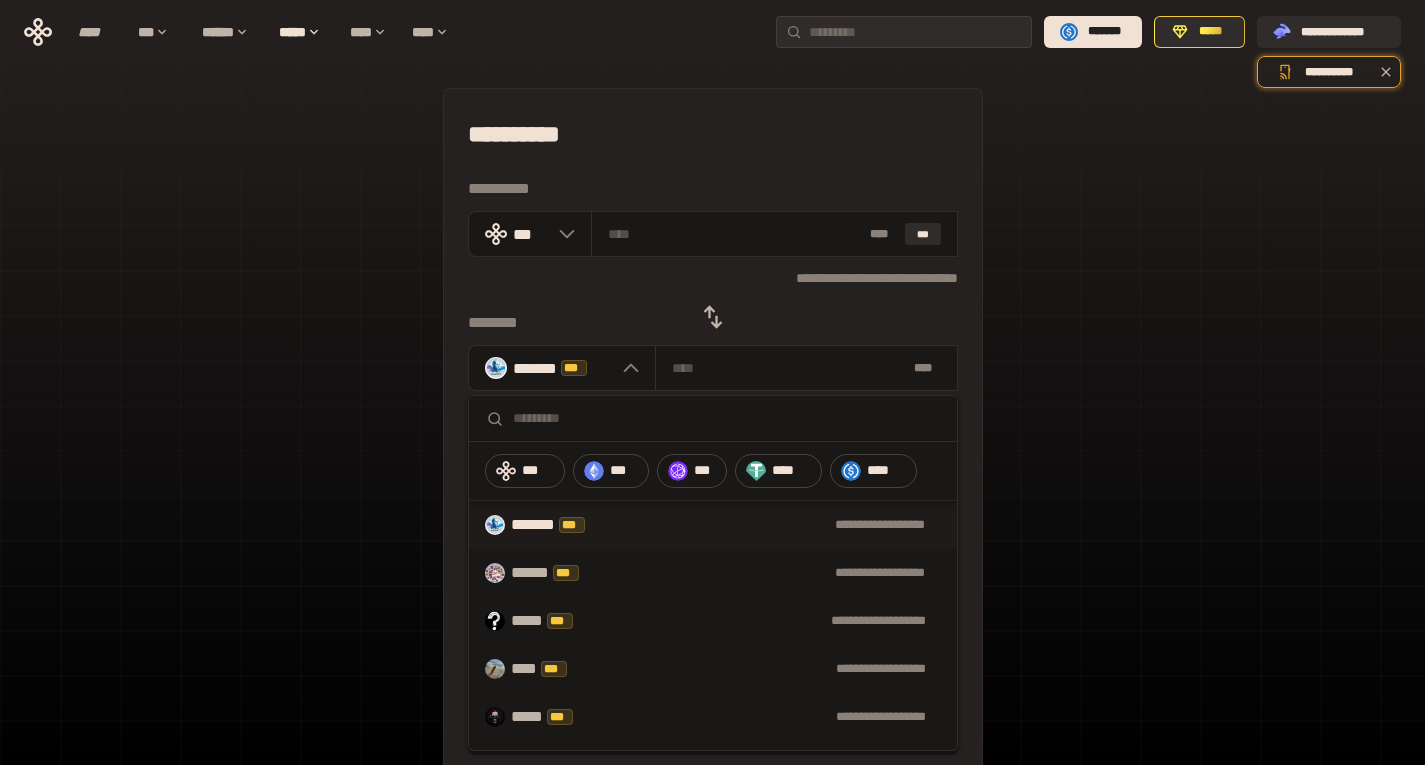 click on "****" at bounding box center (874, 471) 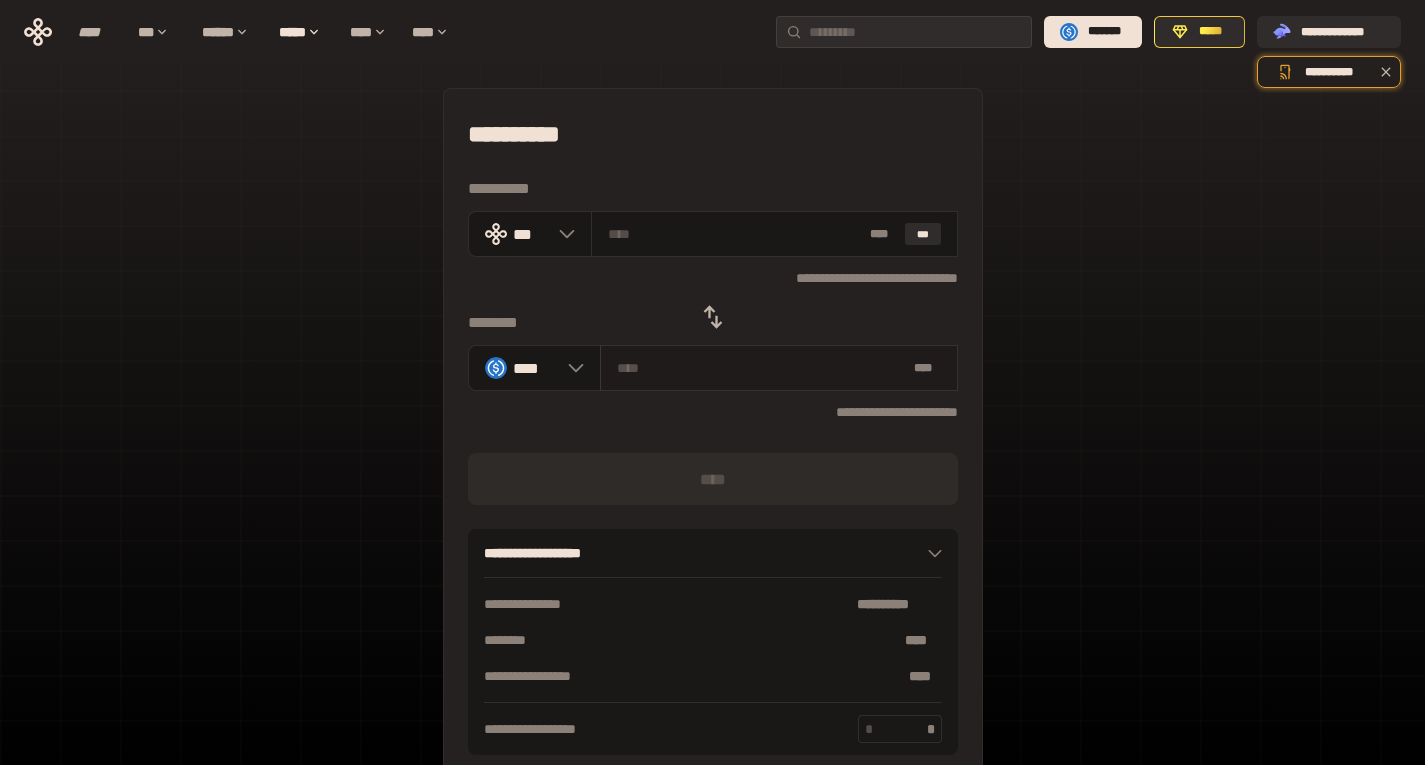 click at bounding box center (761, 368) 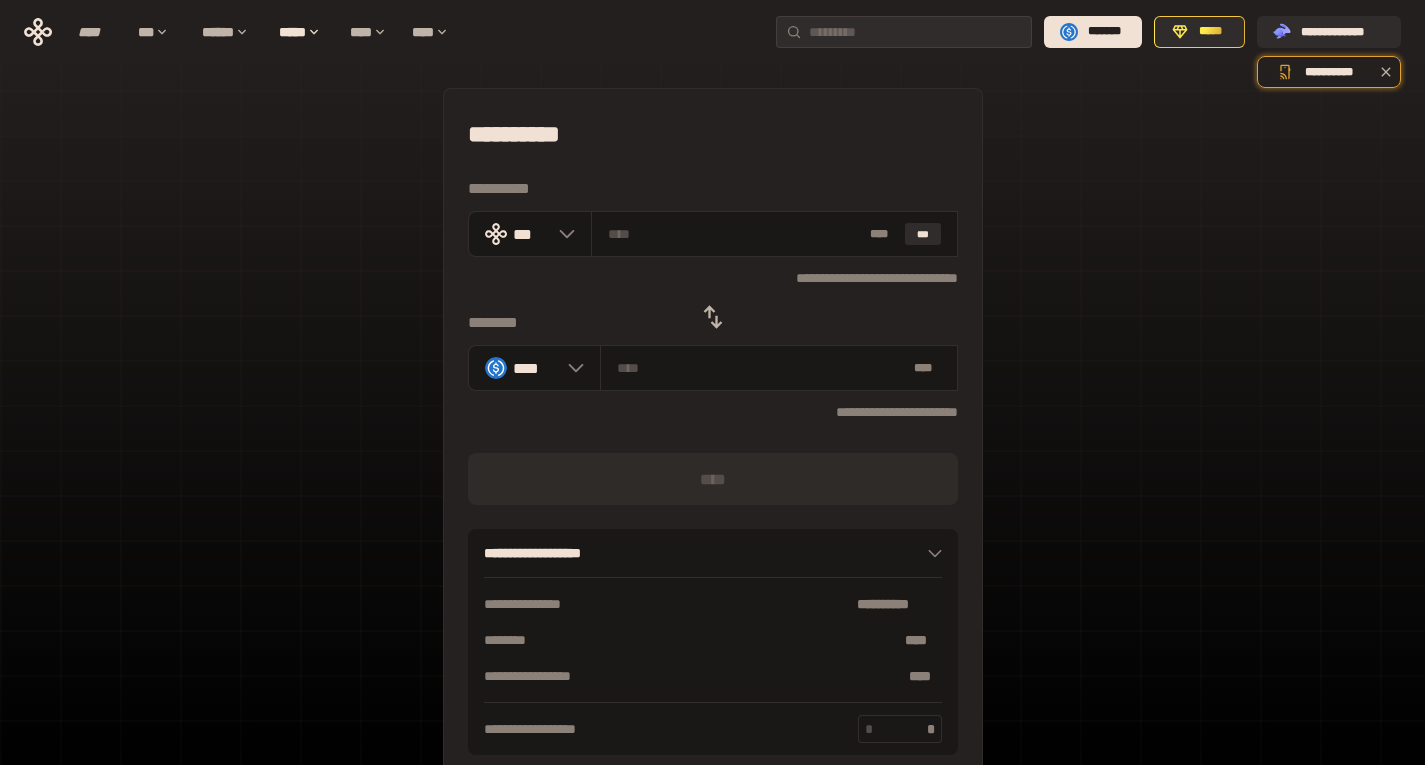 click 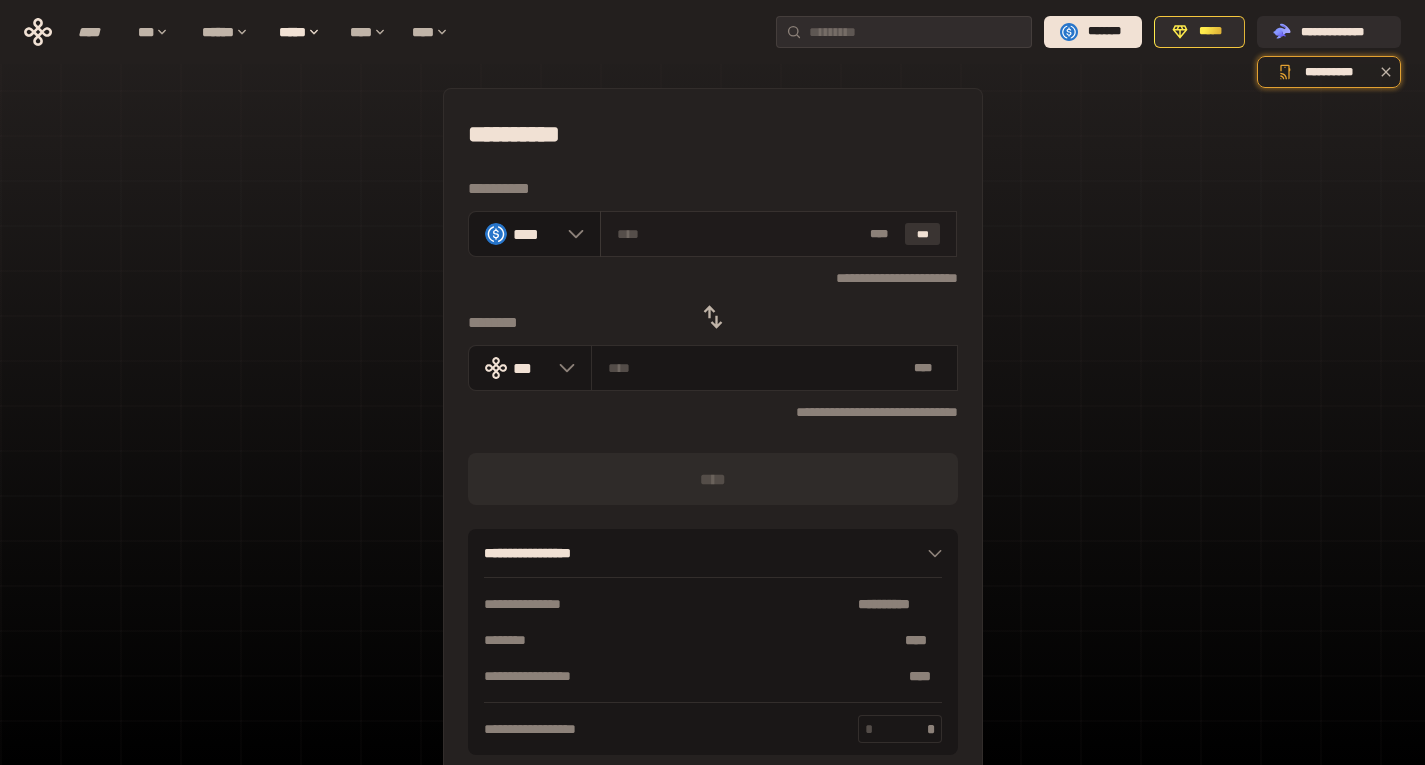 click on "***" at bounding box center (923, 234) 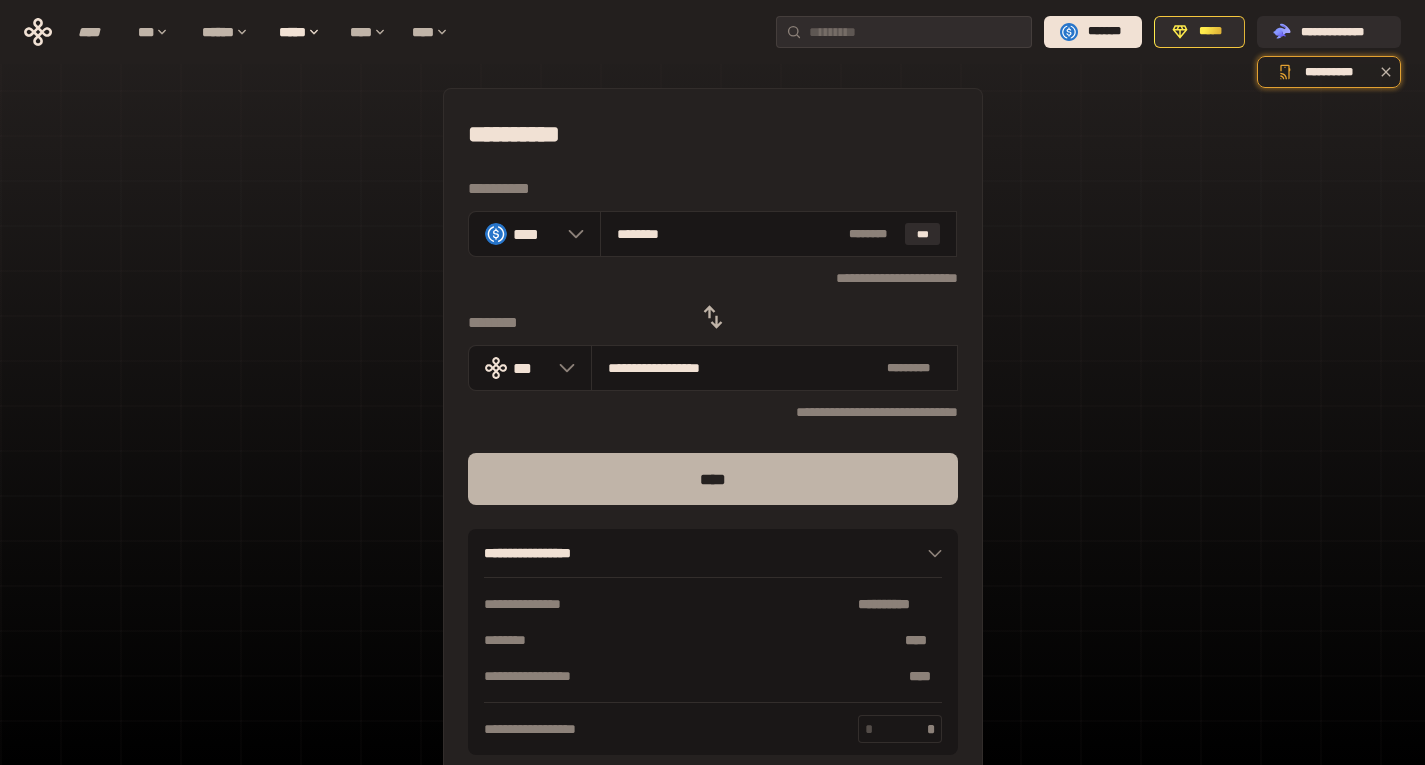 click on "****" at bounding box center [713, 479] 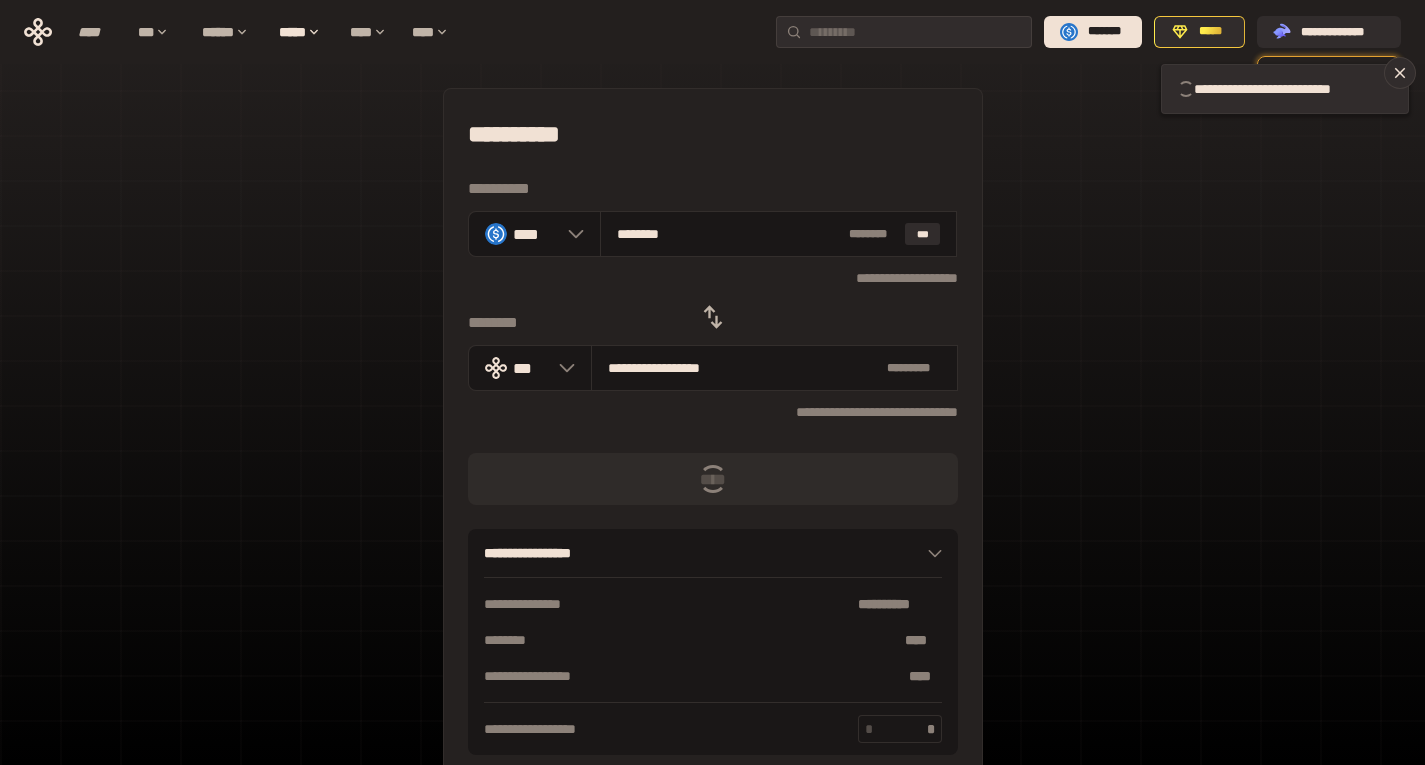 type 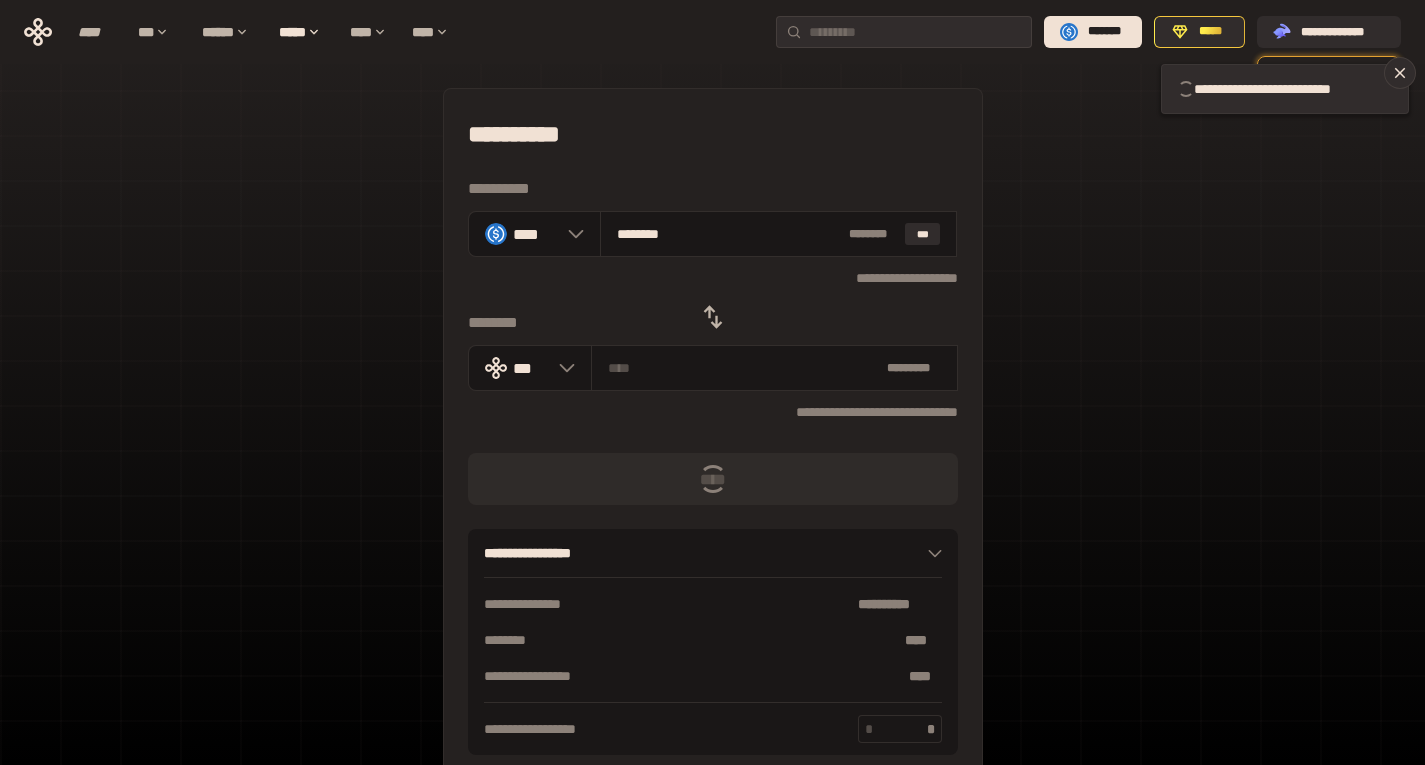 type 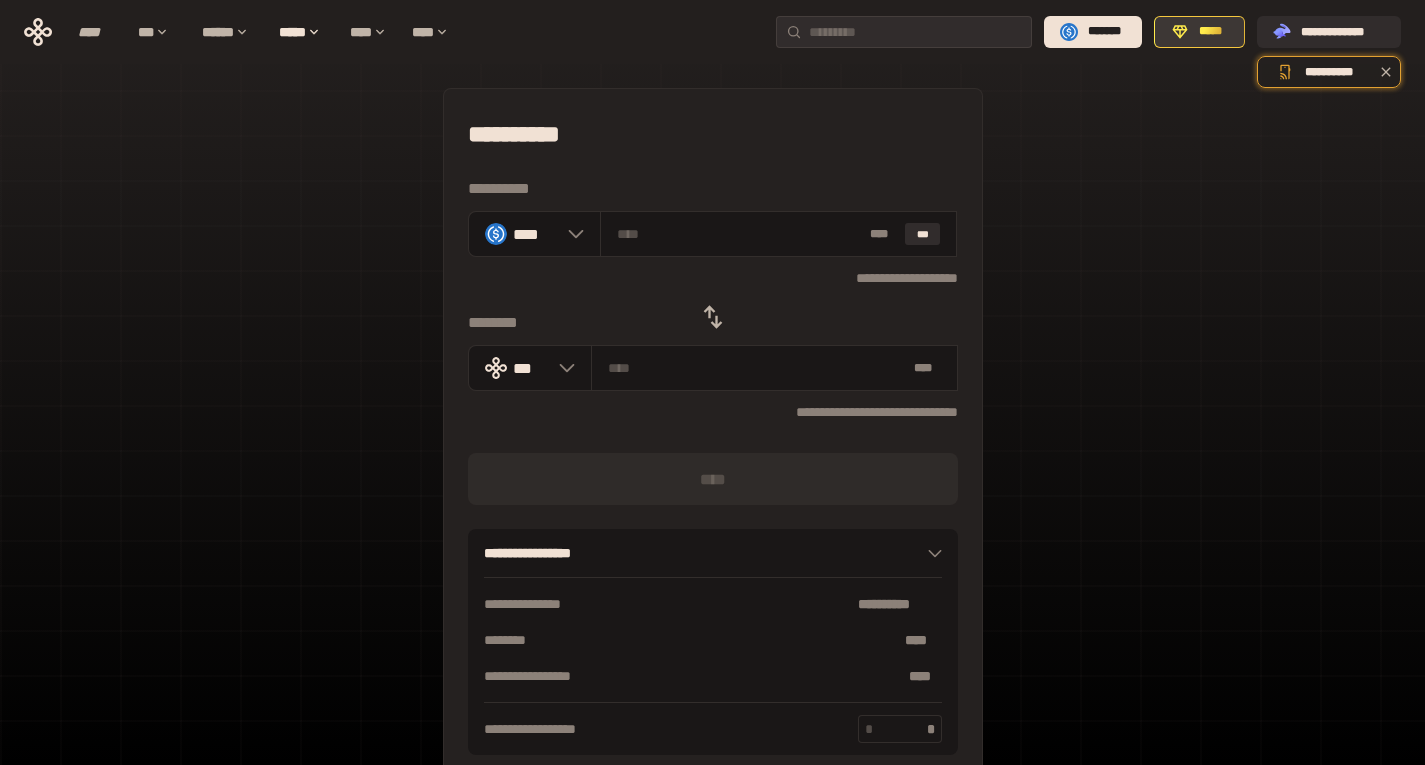 click on "*****" at bounding box center (1199, 32) 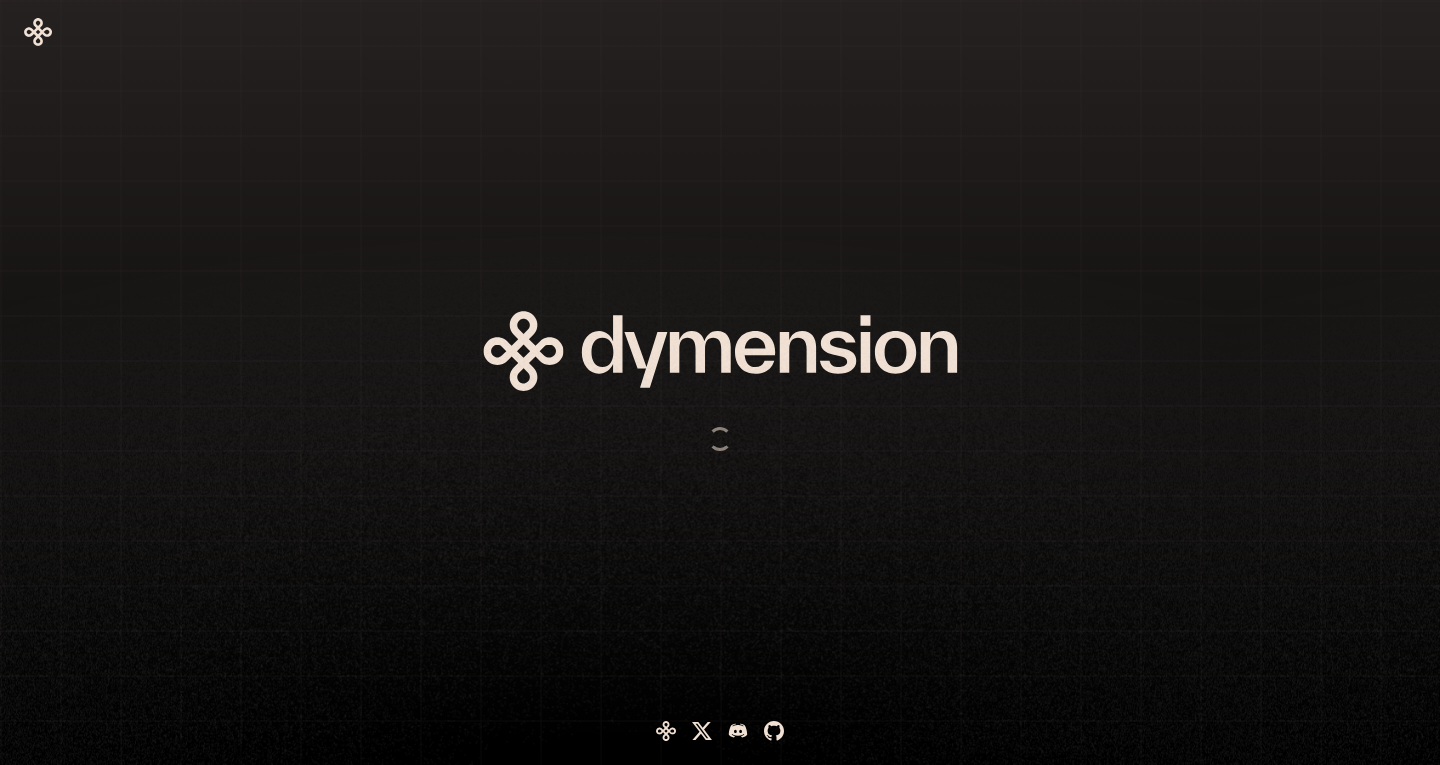 scroll, scrollTop: 0, scrollLeft: 0, axis: both 